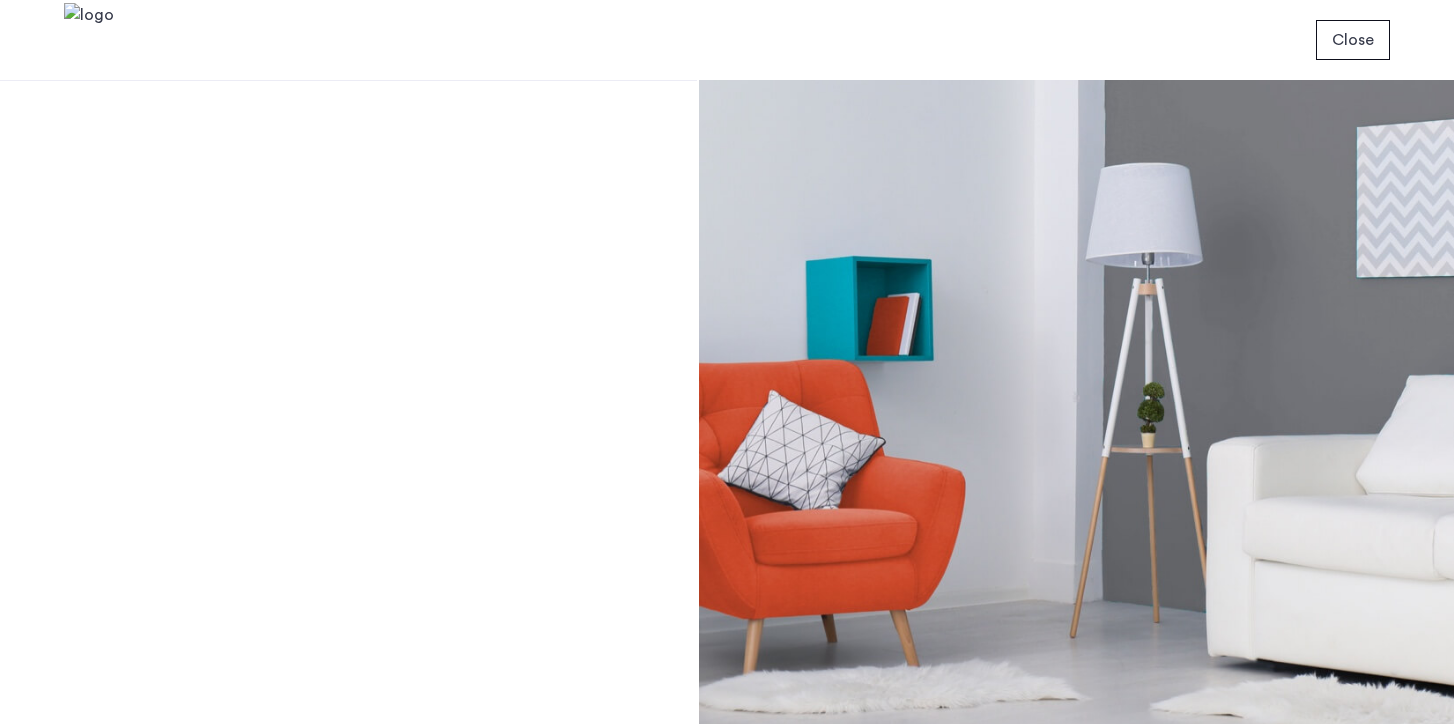 scroll, scrollTop: 0, scrollLeft: 0, axis: both 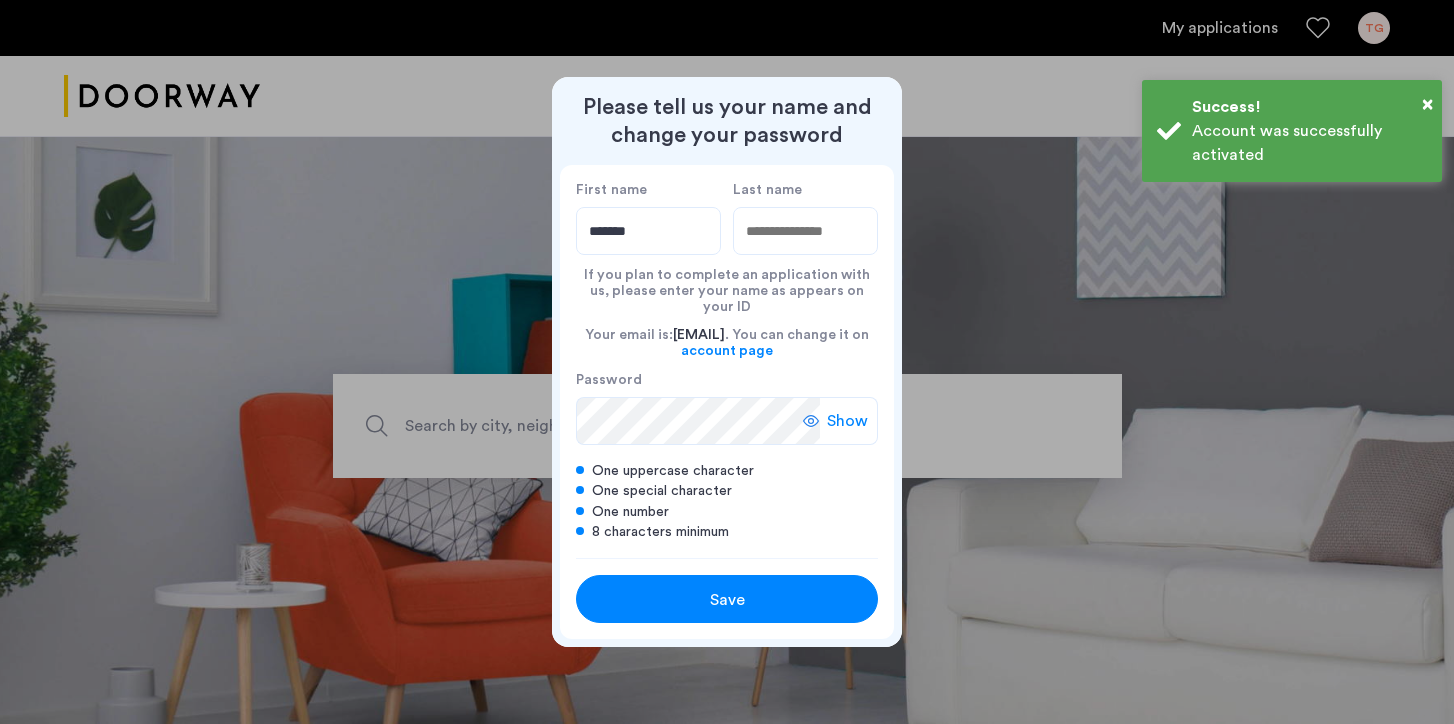 type on "*******" 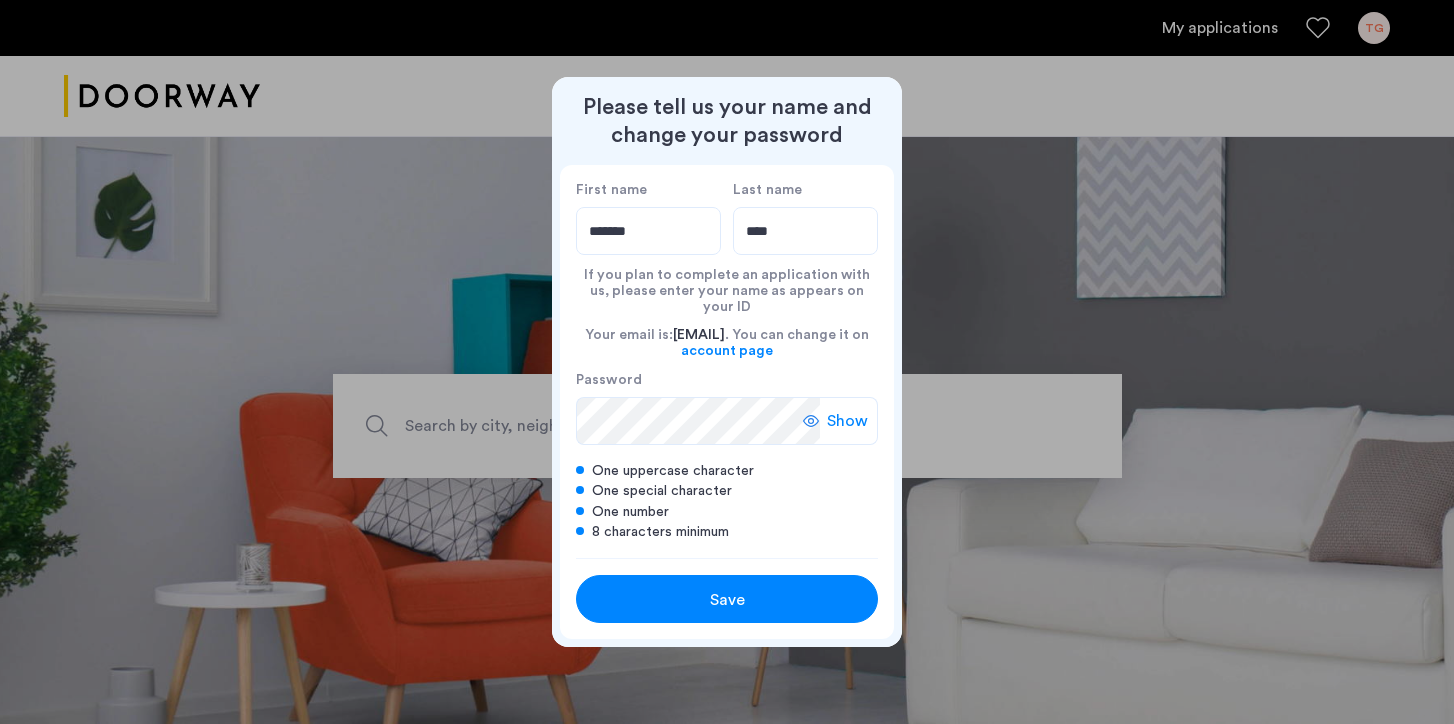 type on "****" 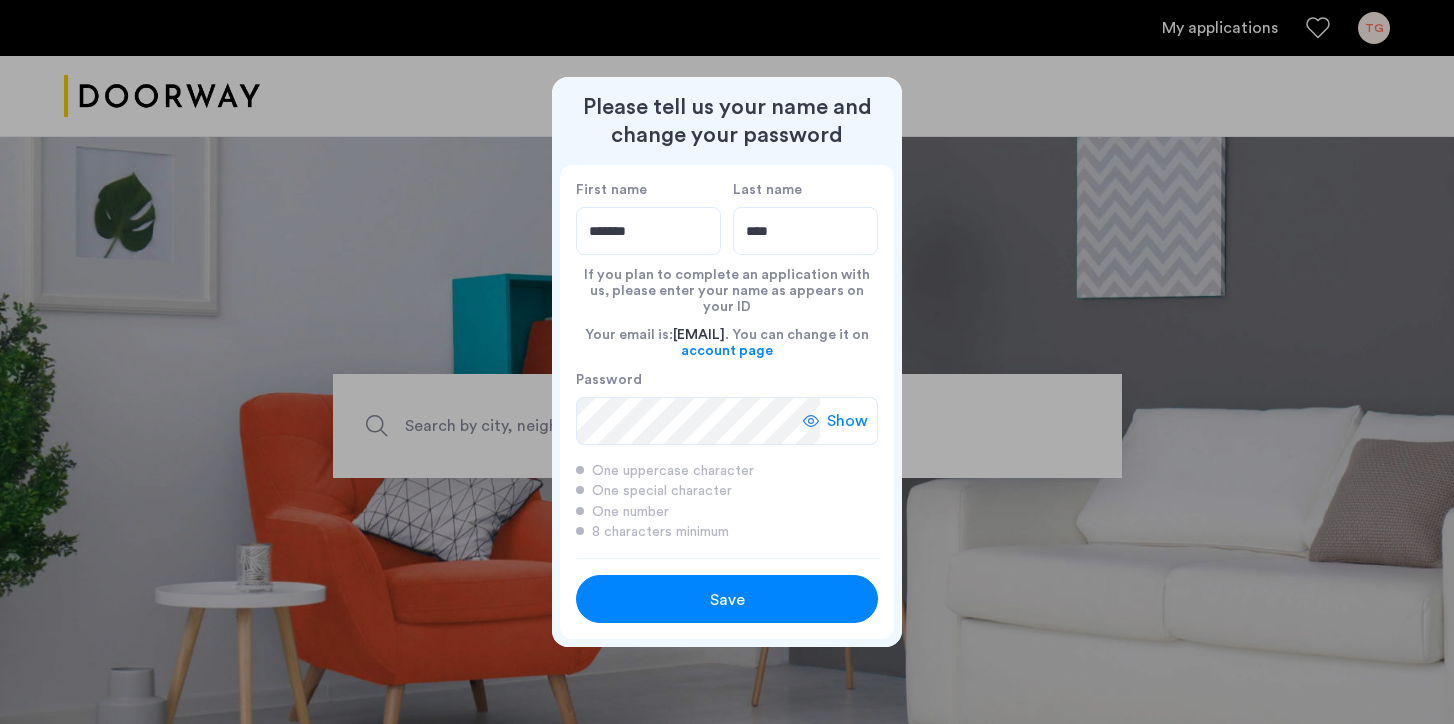 click on "Save" at bounding box center (727, 599) 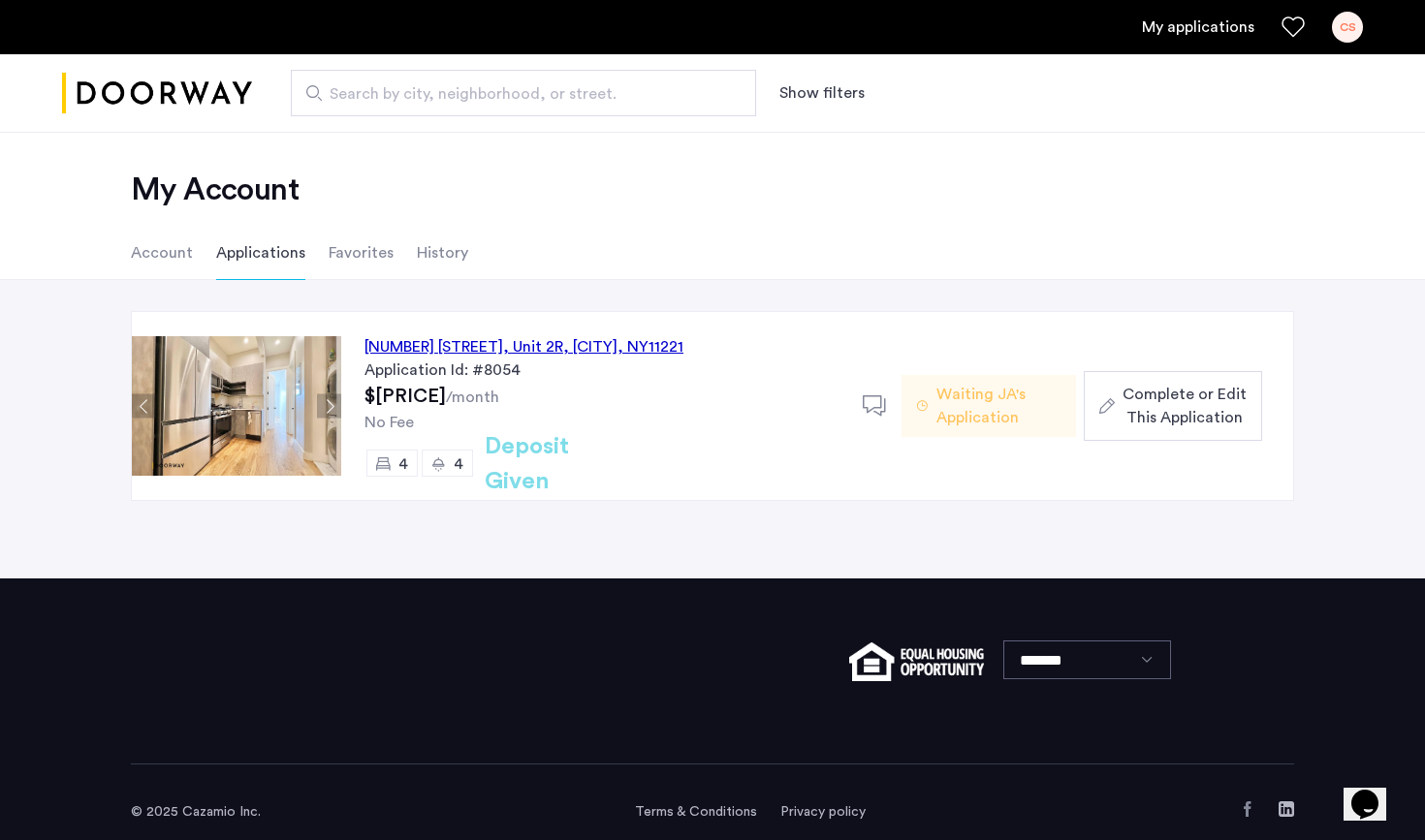 click on "[NUMBER] [STREET], Unit 2R, [CITY] , [STATE] [POSTAL_CODE] $[PRICE] /month No Fee 4 4 Deposit Given" 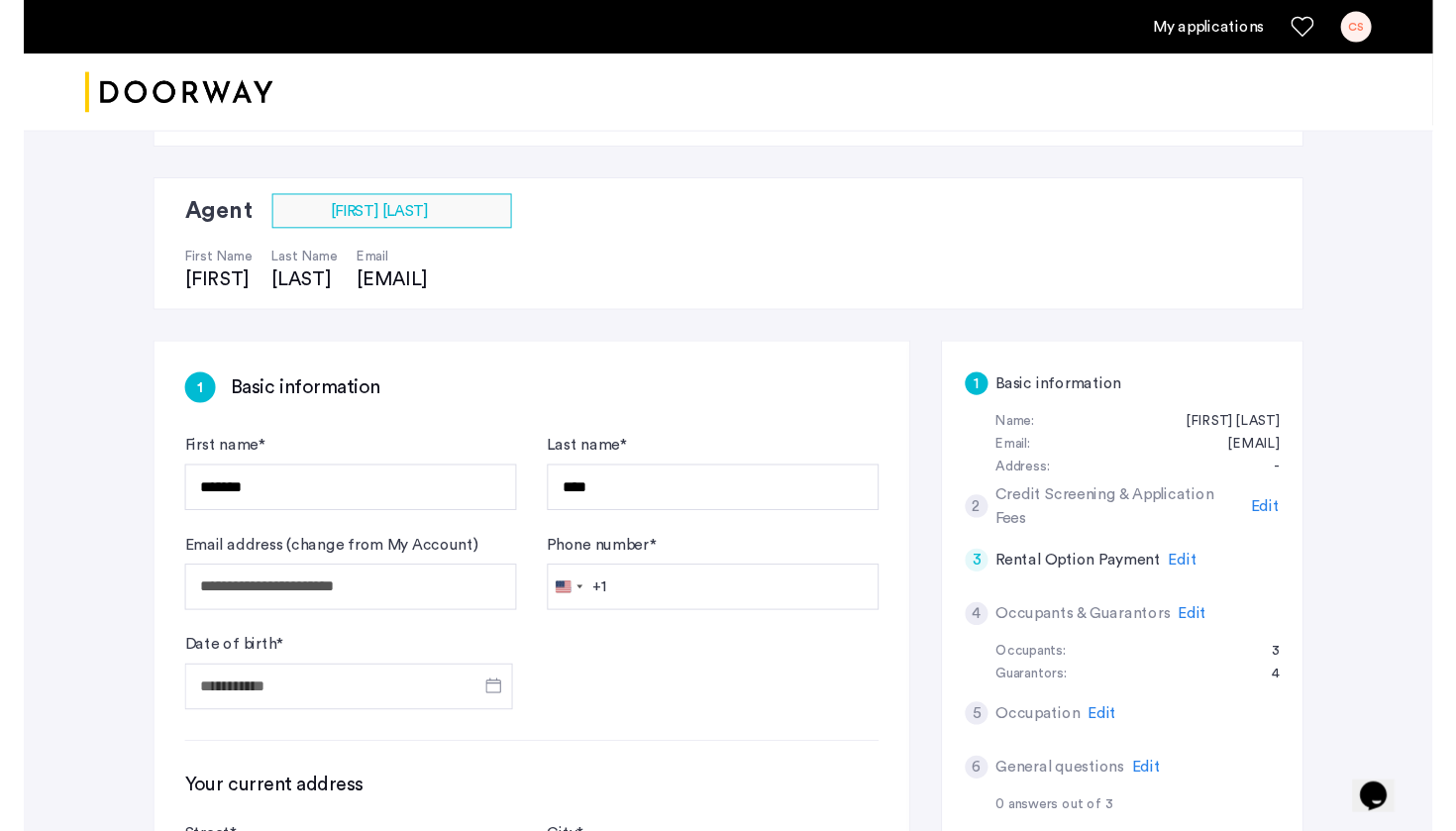 scroll, scrollTop: 120, scrollLeft: 0, axis: vertical 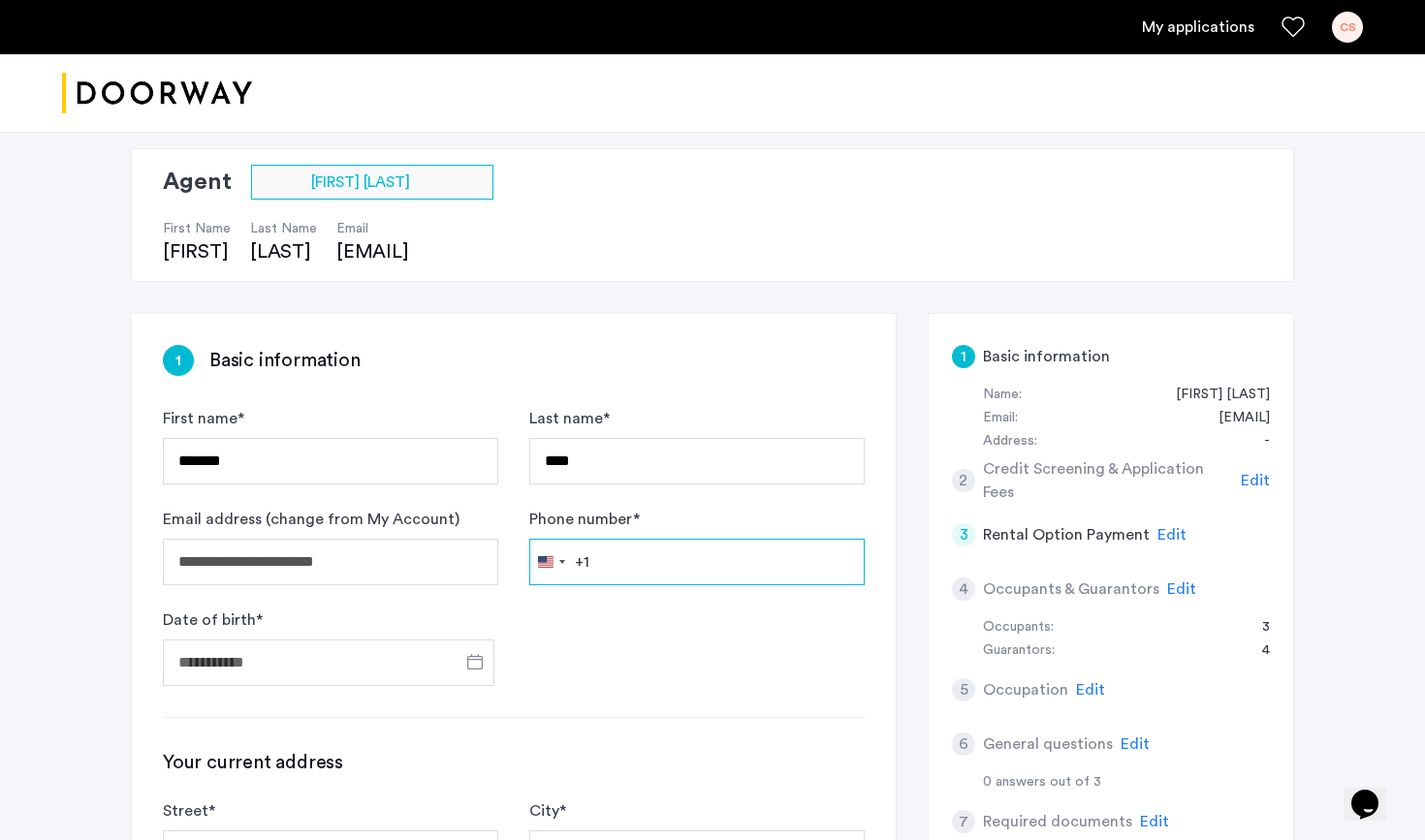 paste on "**********" 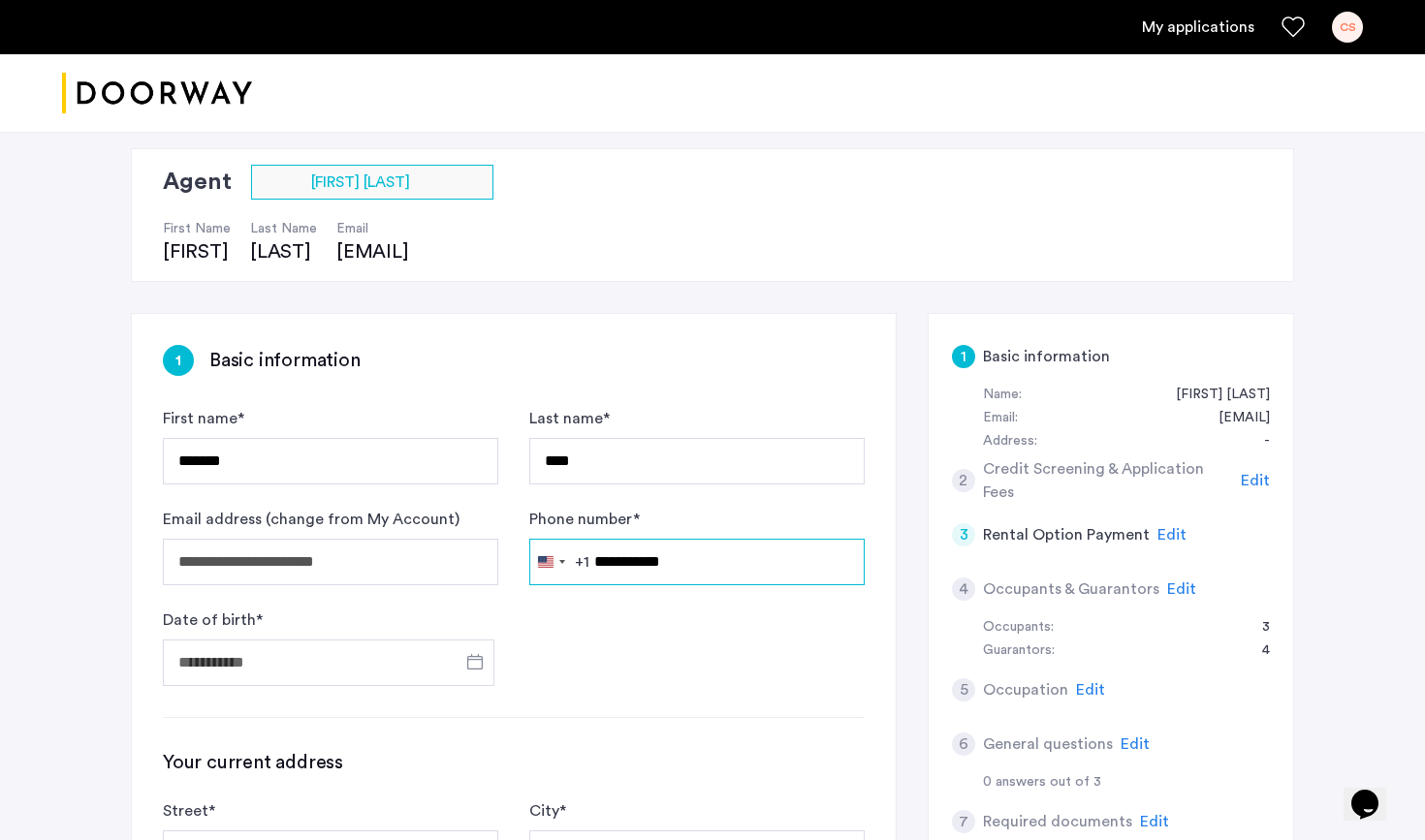 click on "**********" at bounding box center (697, 562) 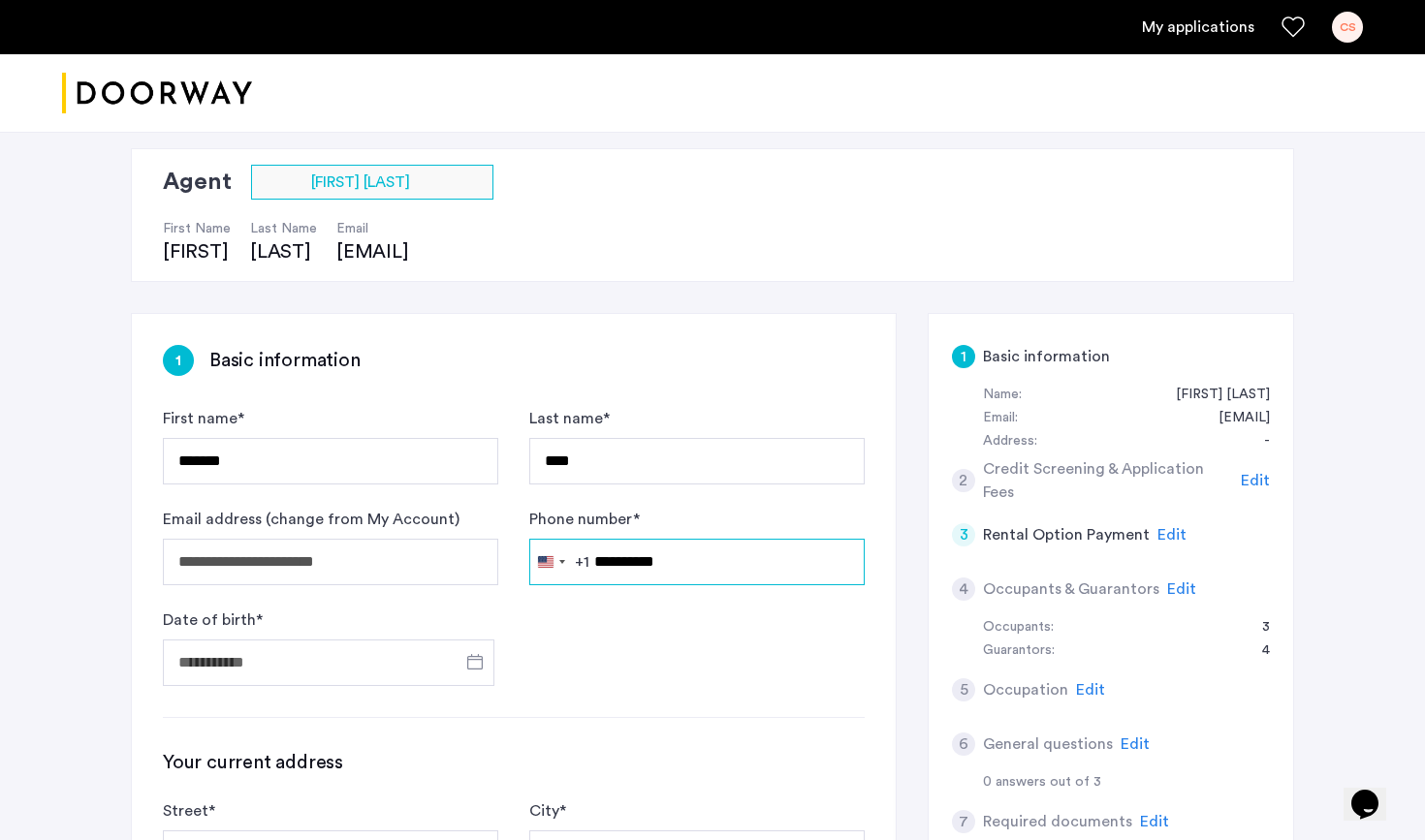 type on "**********" 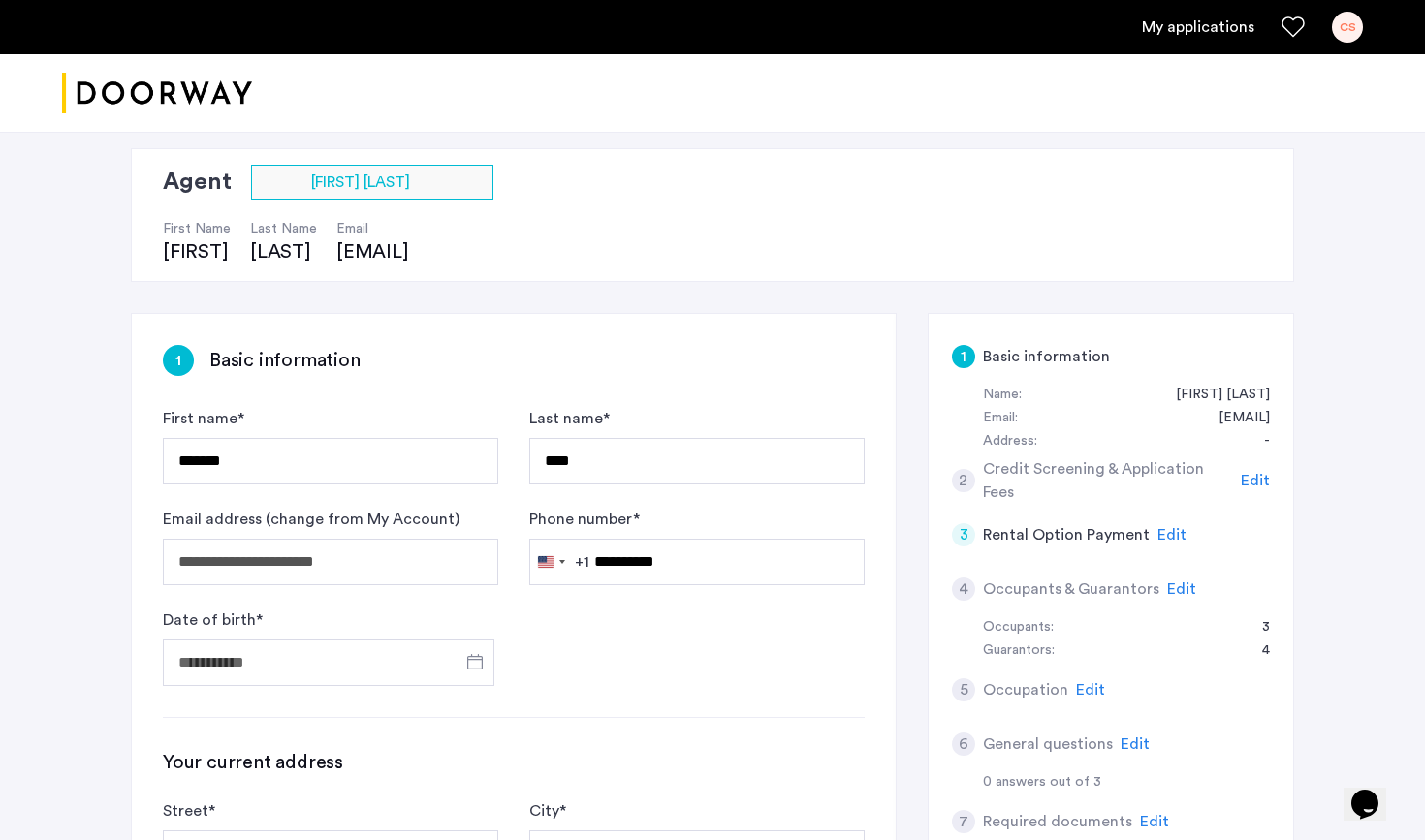 click on "**********" 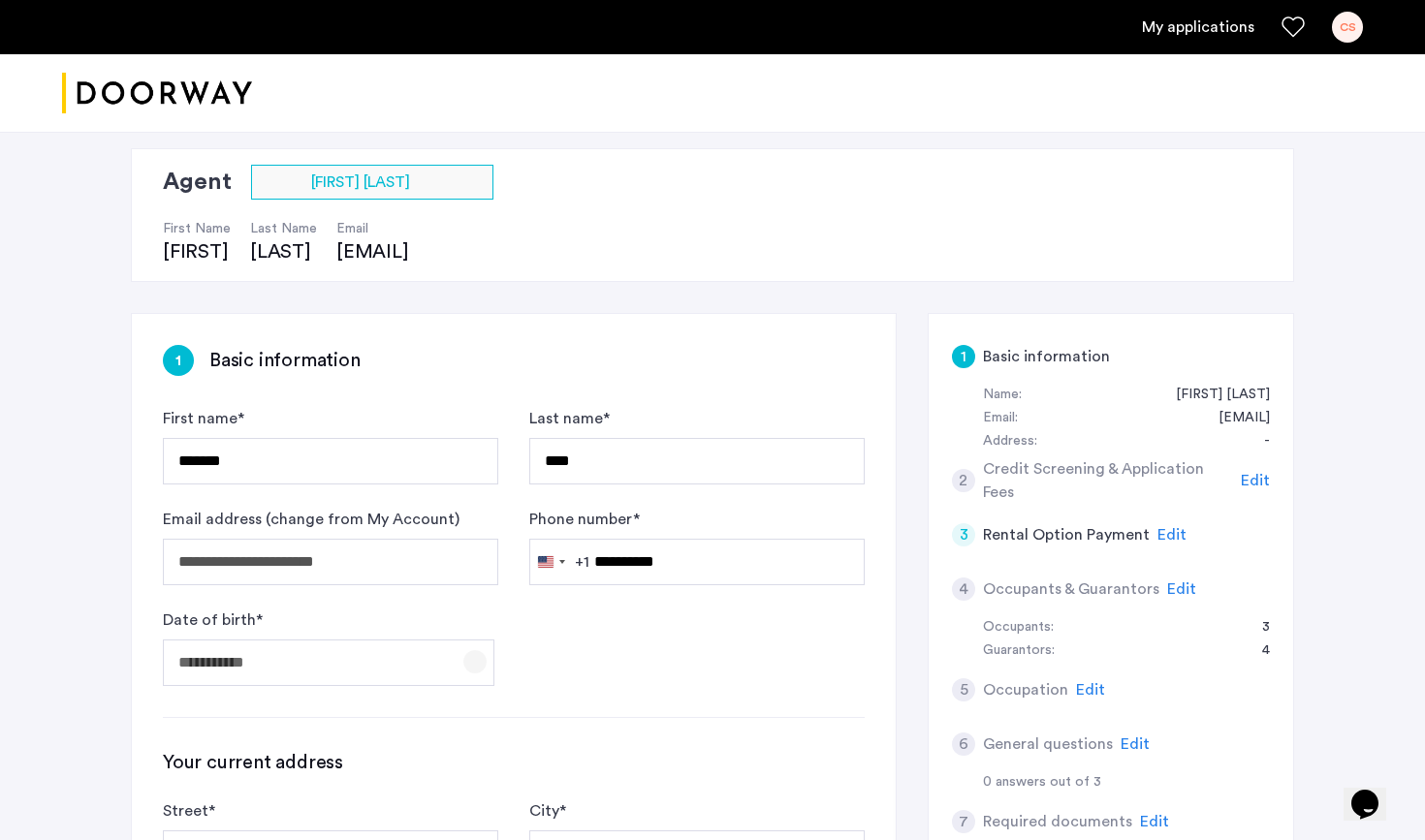 click 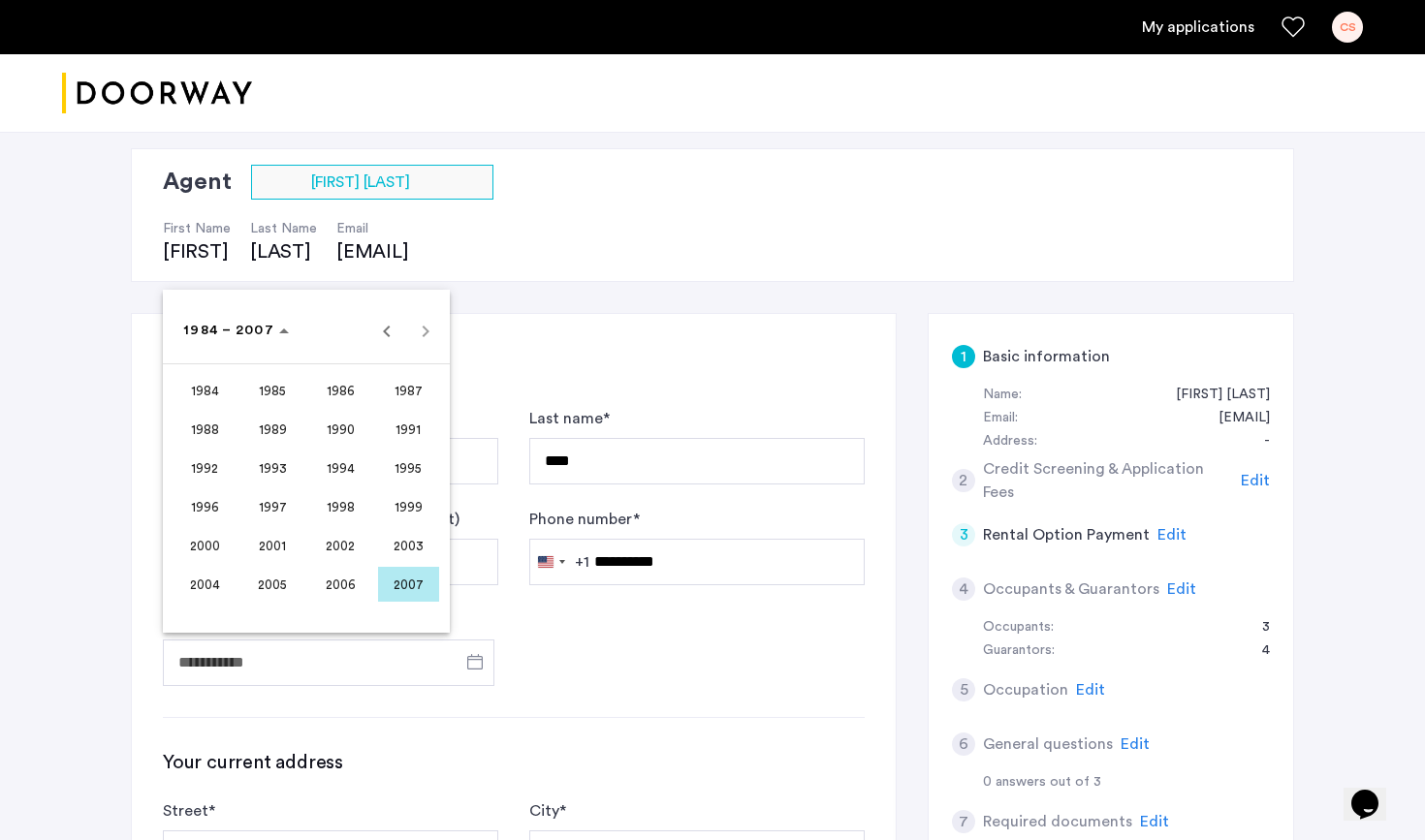 click on "1993" at bounding box center [272, 468] 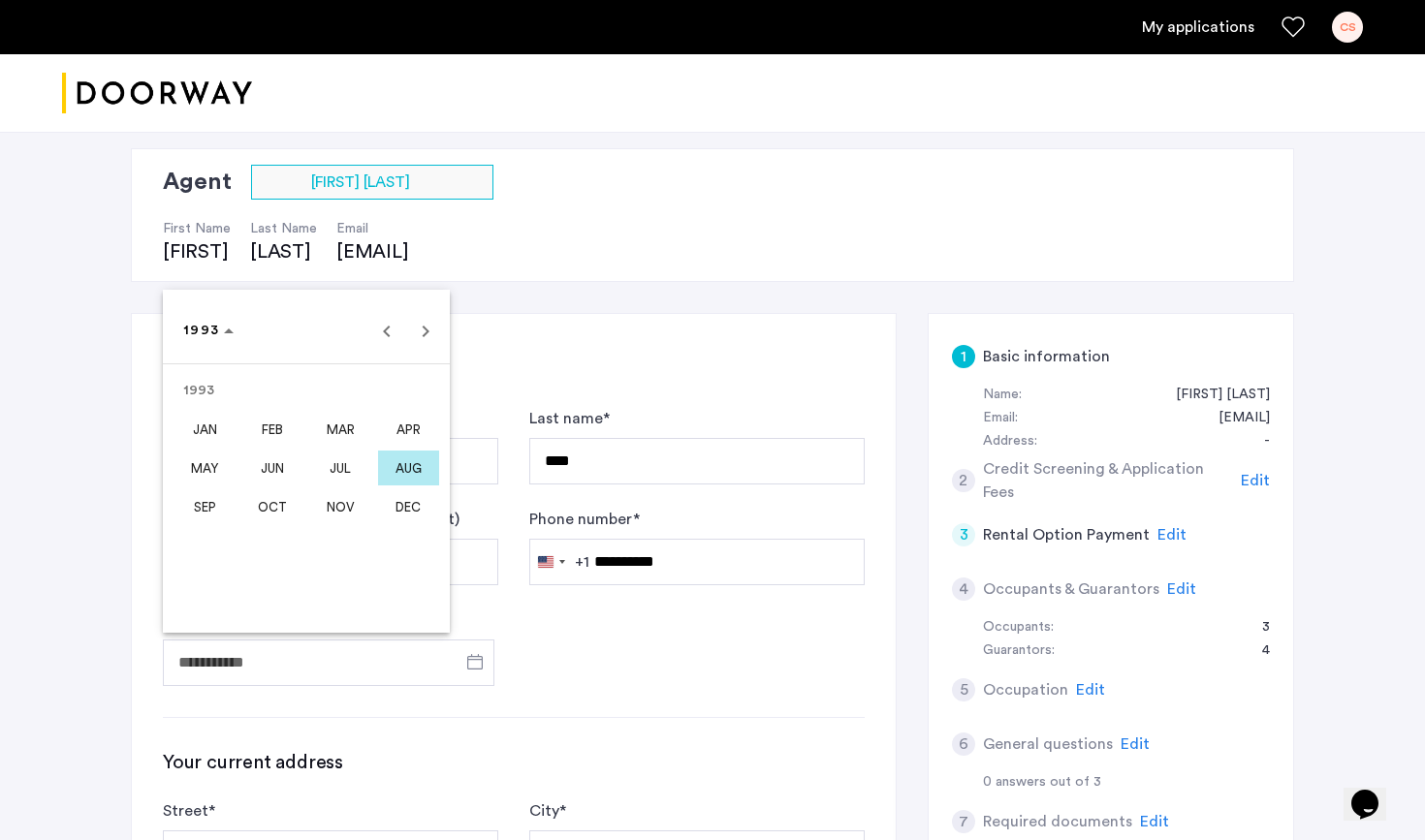 click on "JUL" at bounding box center [340, 468] 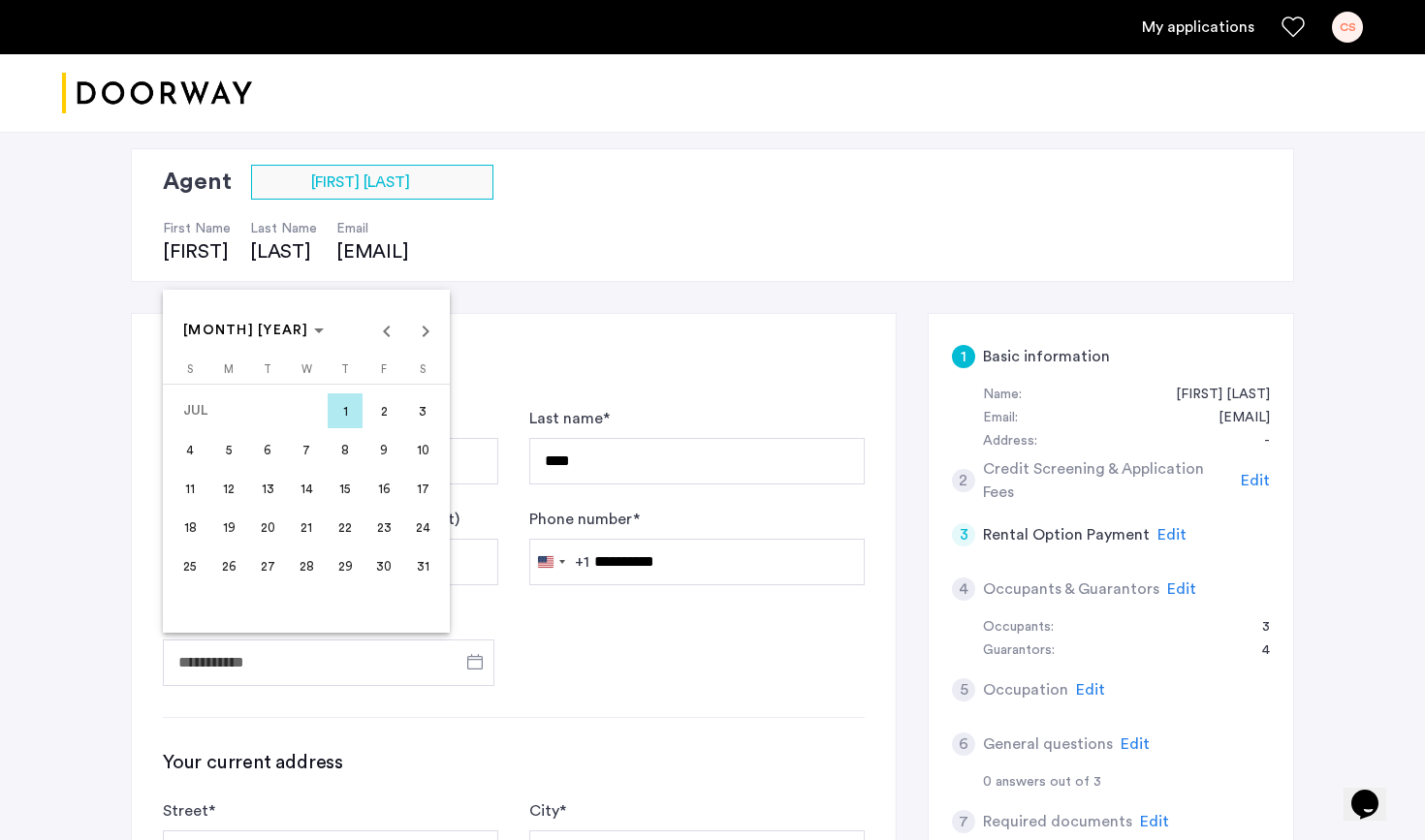 click on "26" at bounding box center [229, 566] 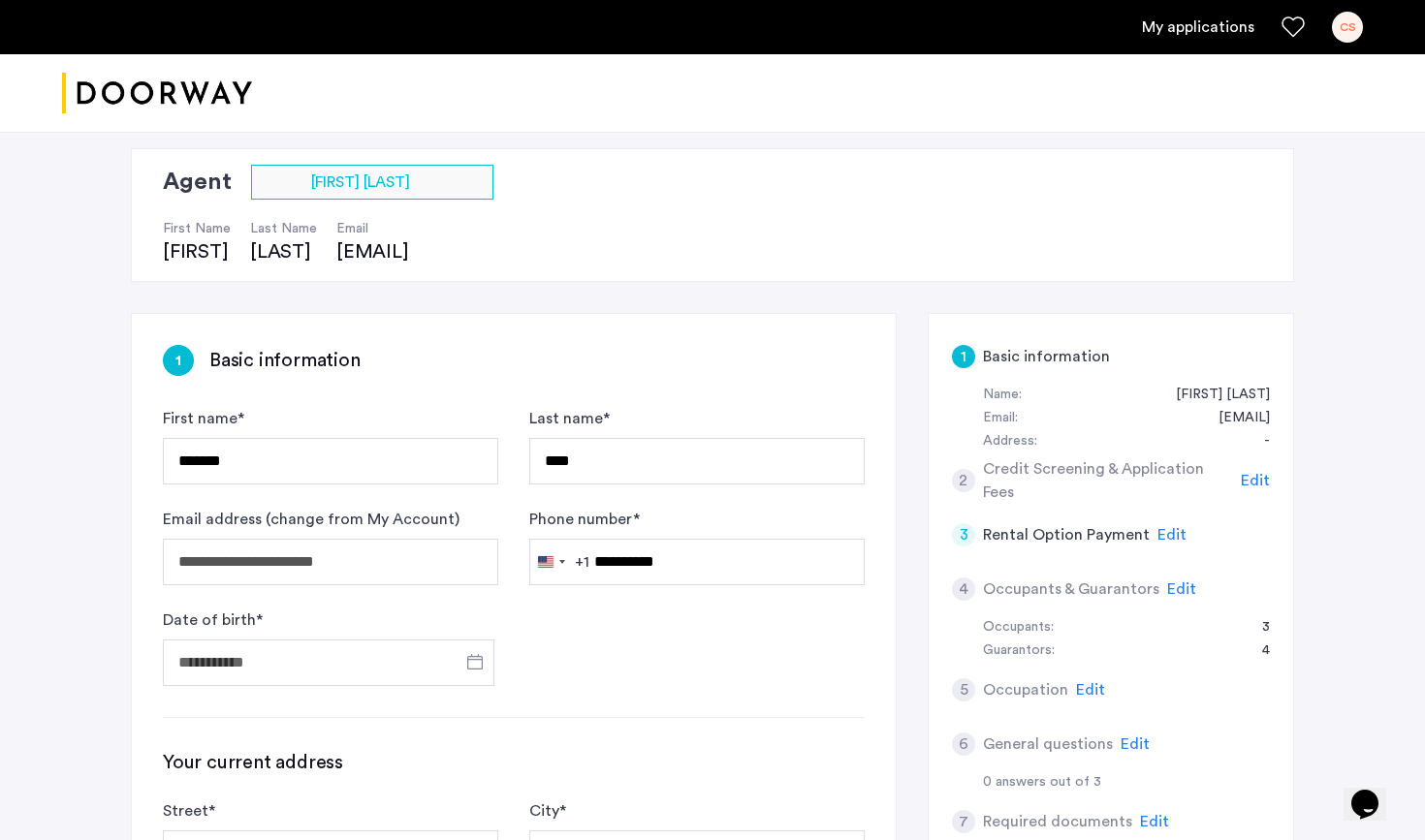 type on "**********" 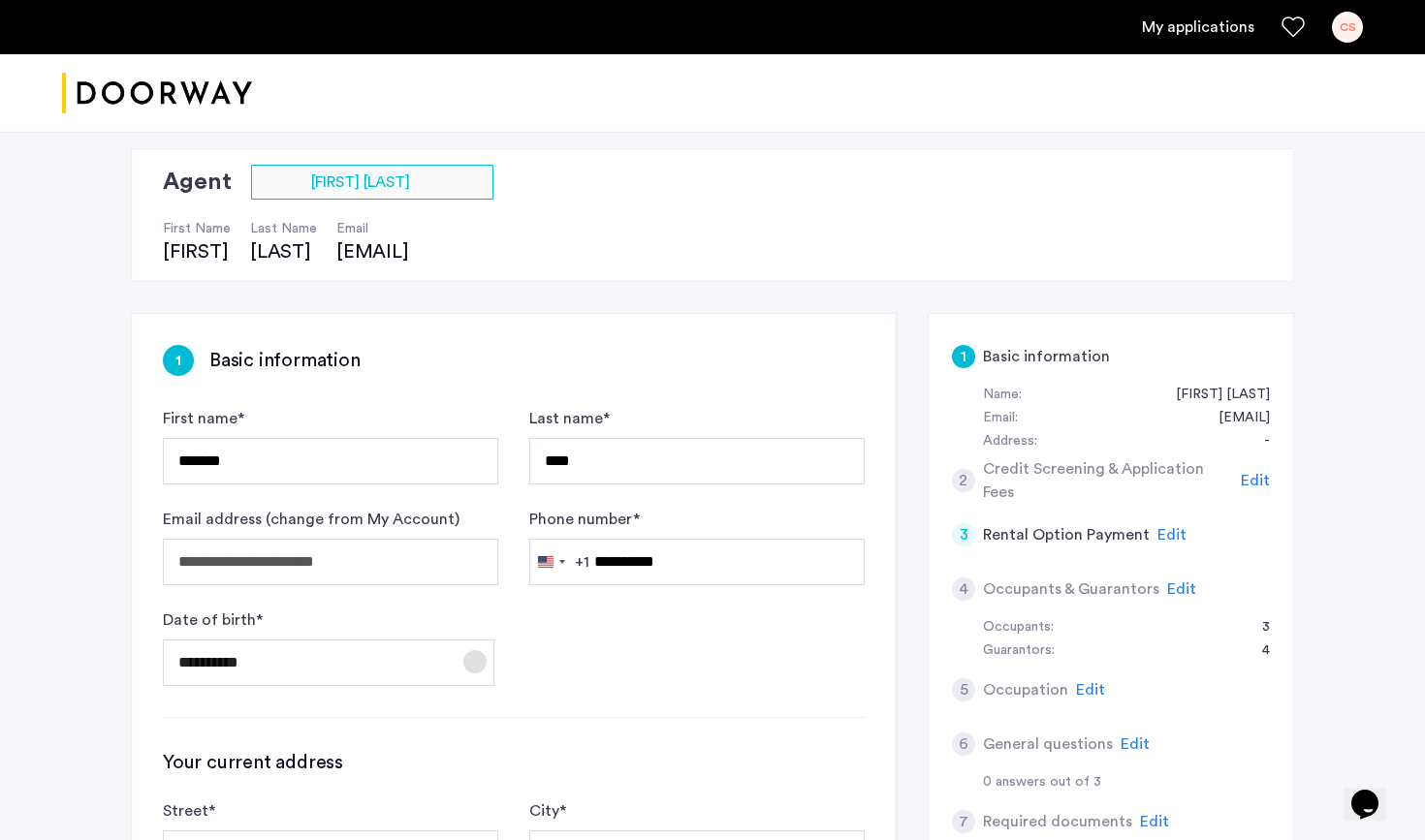 type 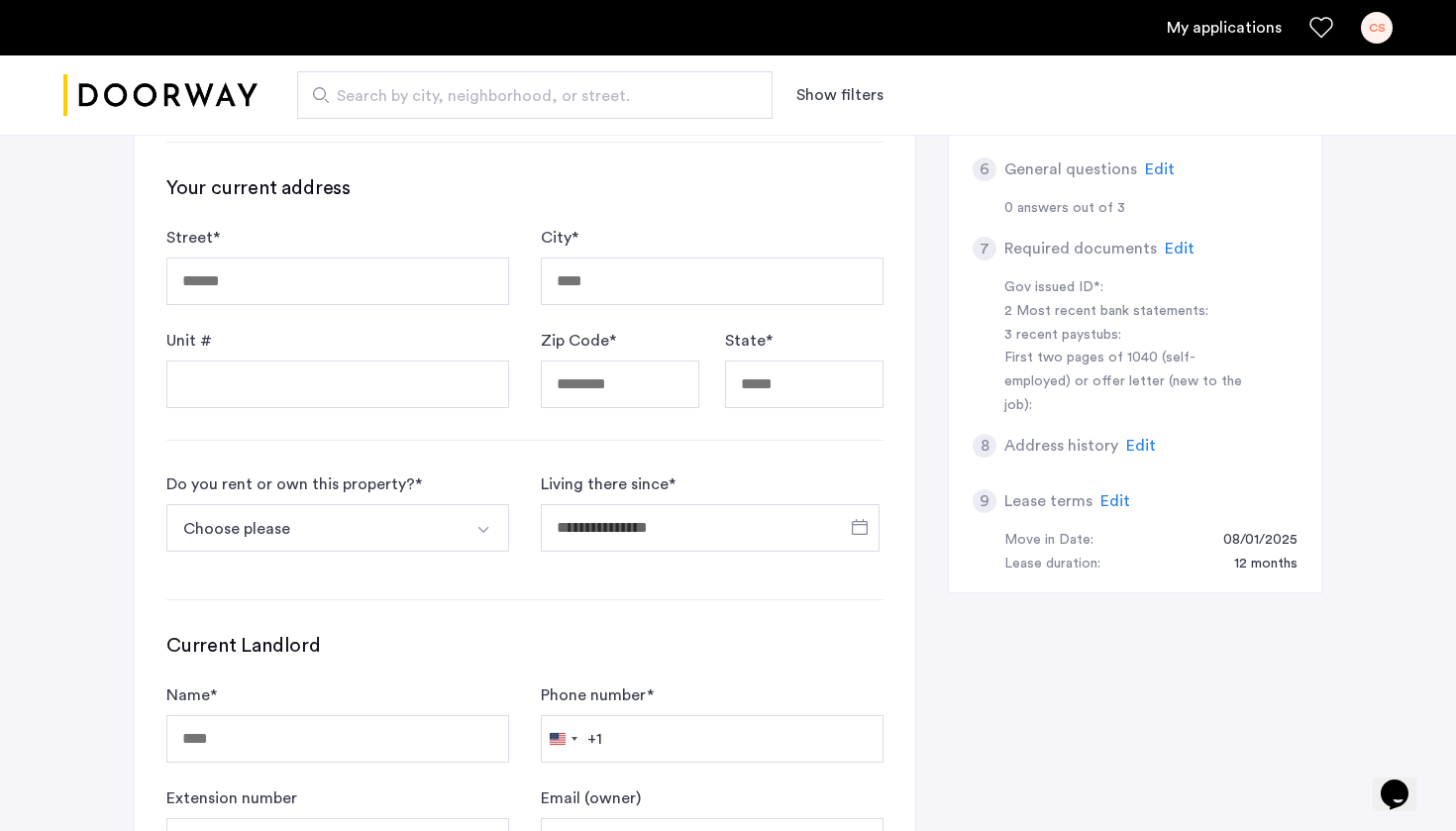 scroll, scrollTop: 712, scrollLeft: 0, axis: vertical 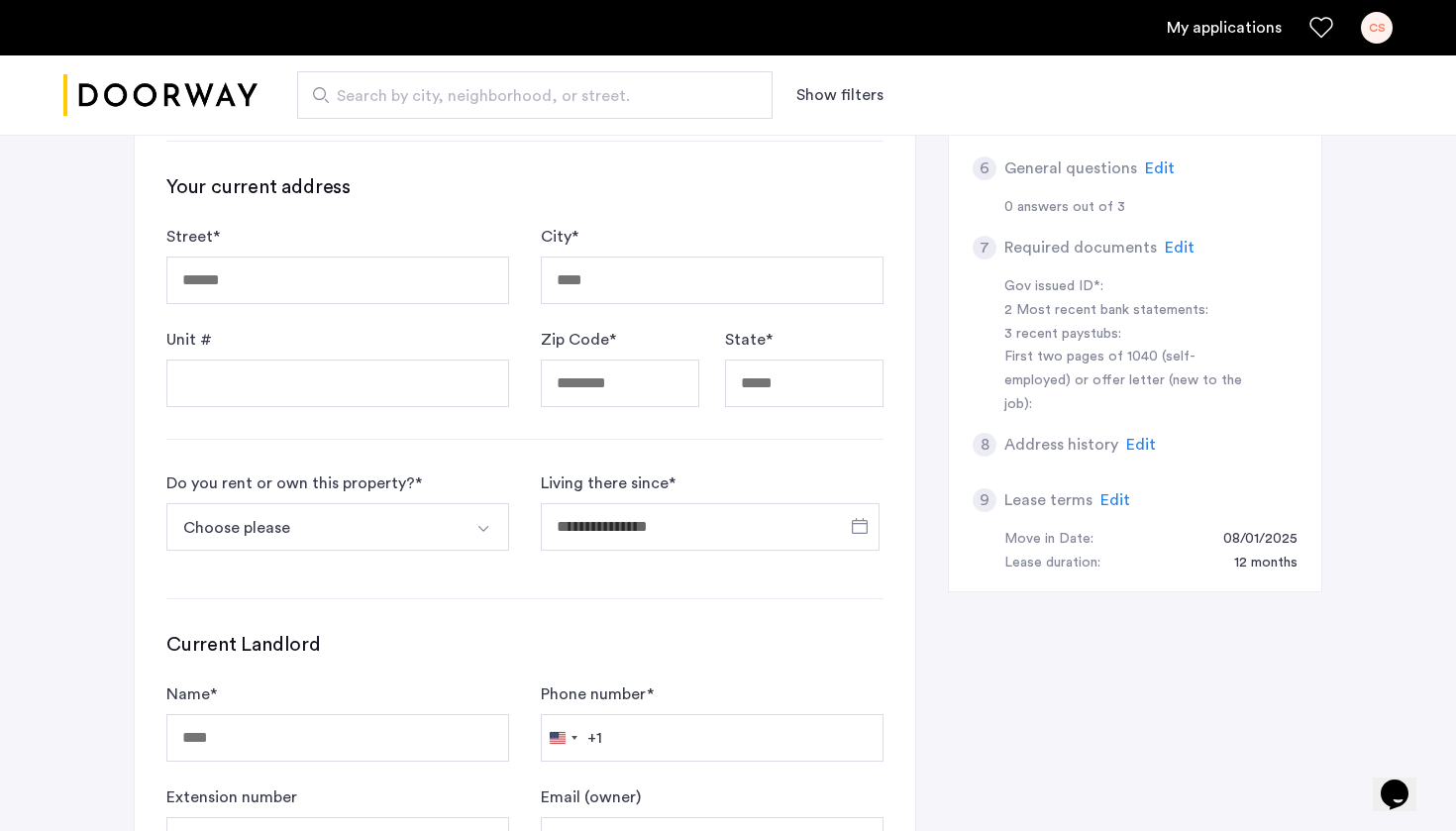 click at bounding box center [483, 529] 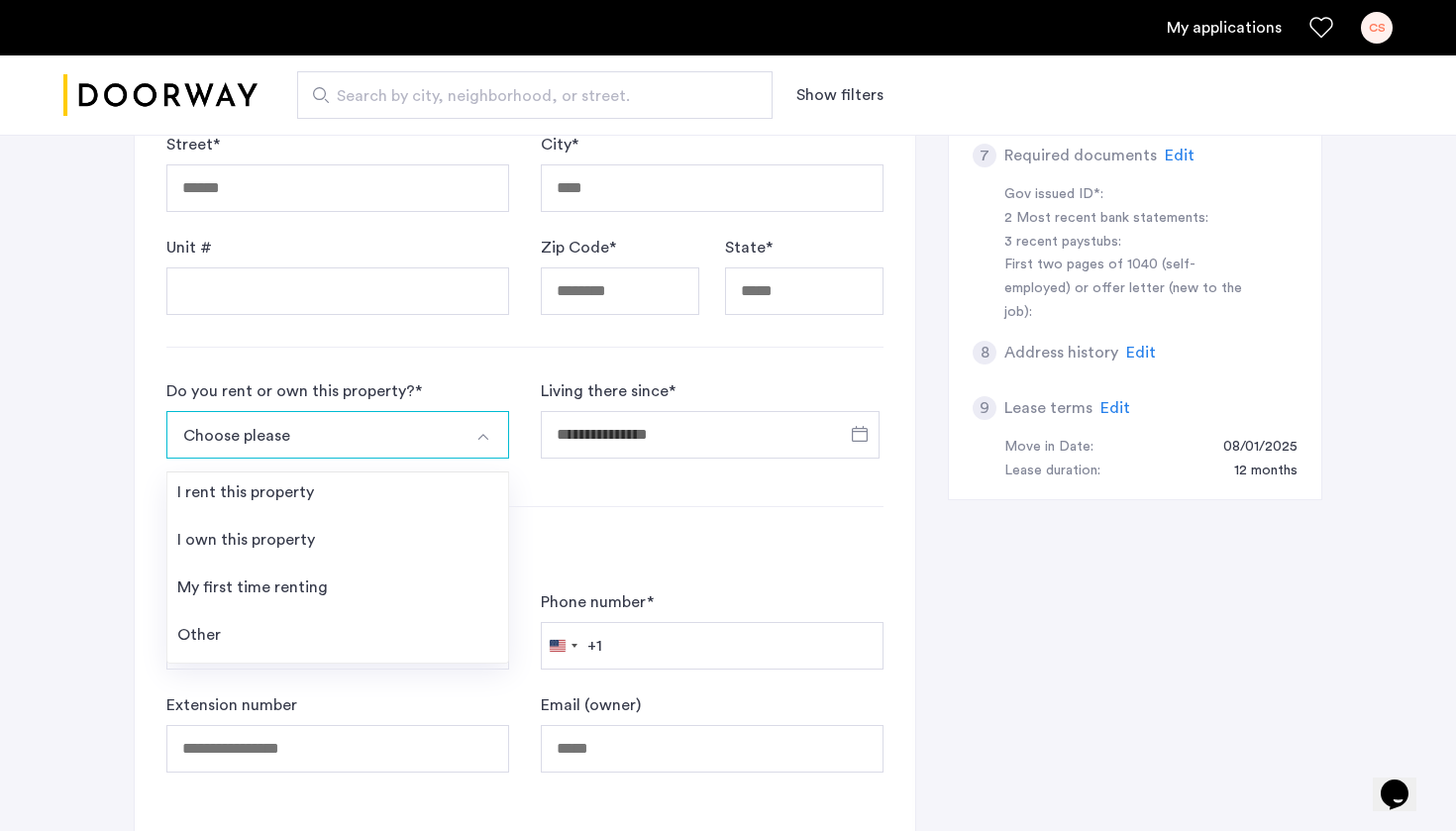 scroll, scrollTop: 806, scrollLeft: 0, axis: vertical 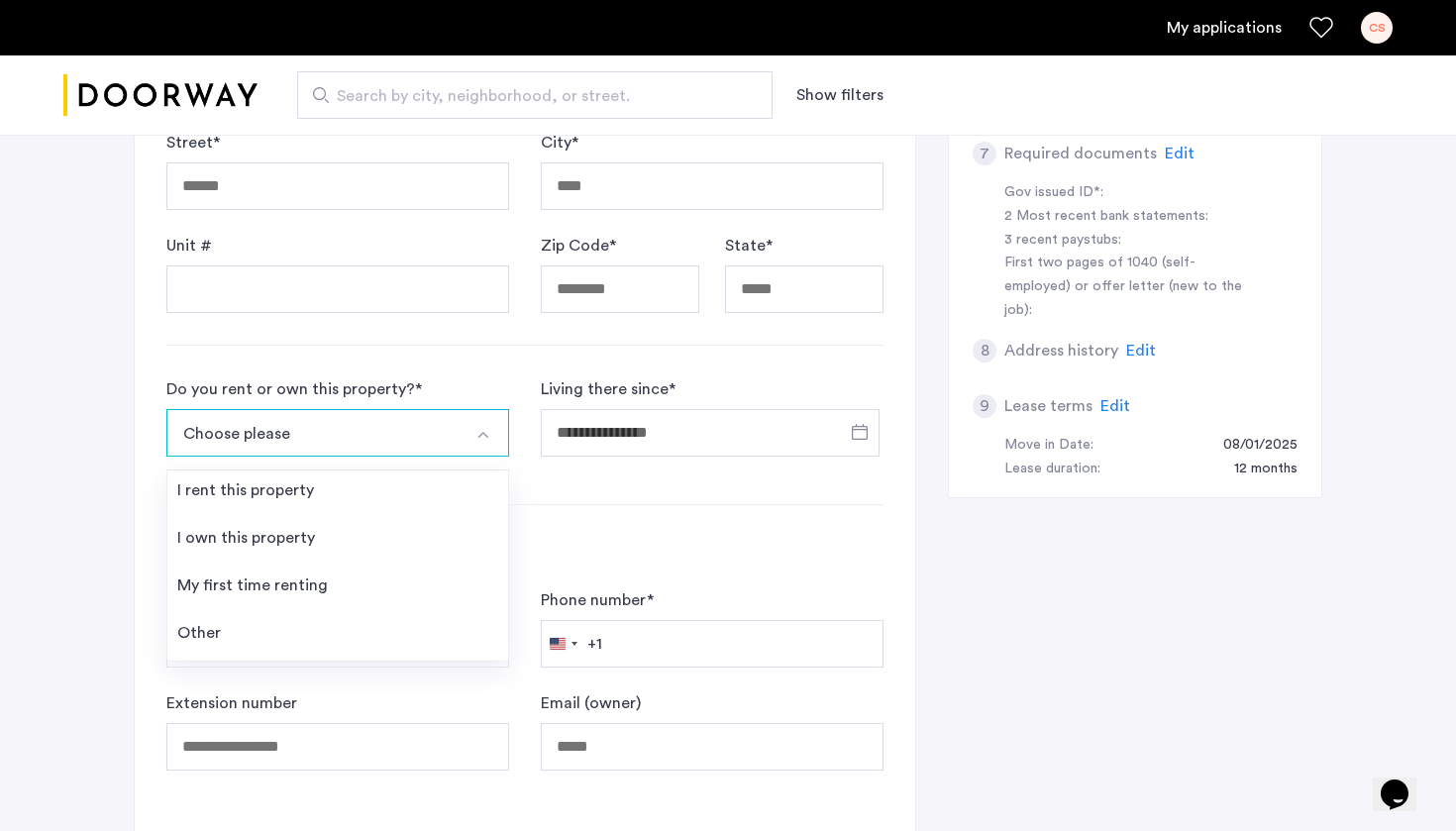 click on "**********" 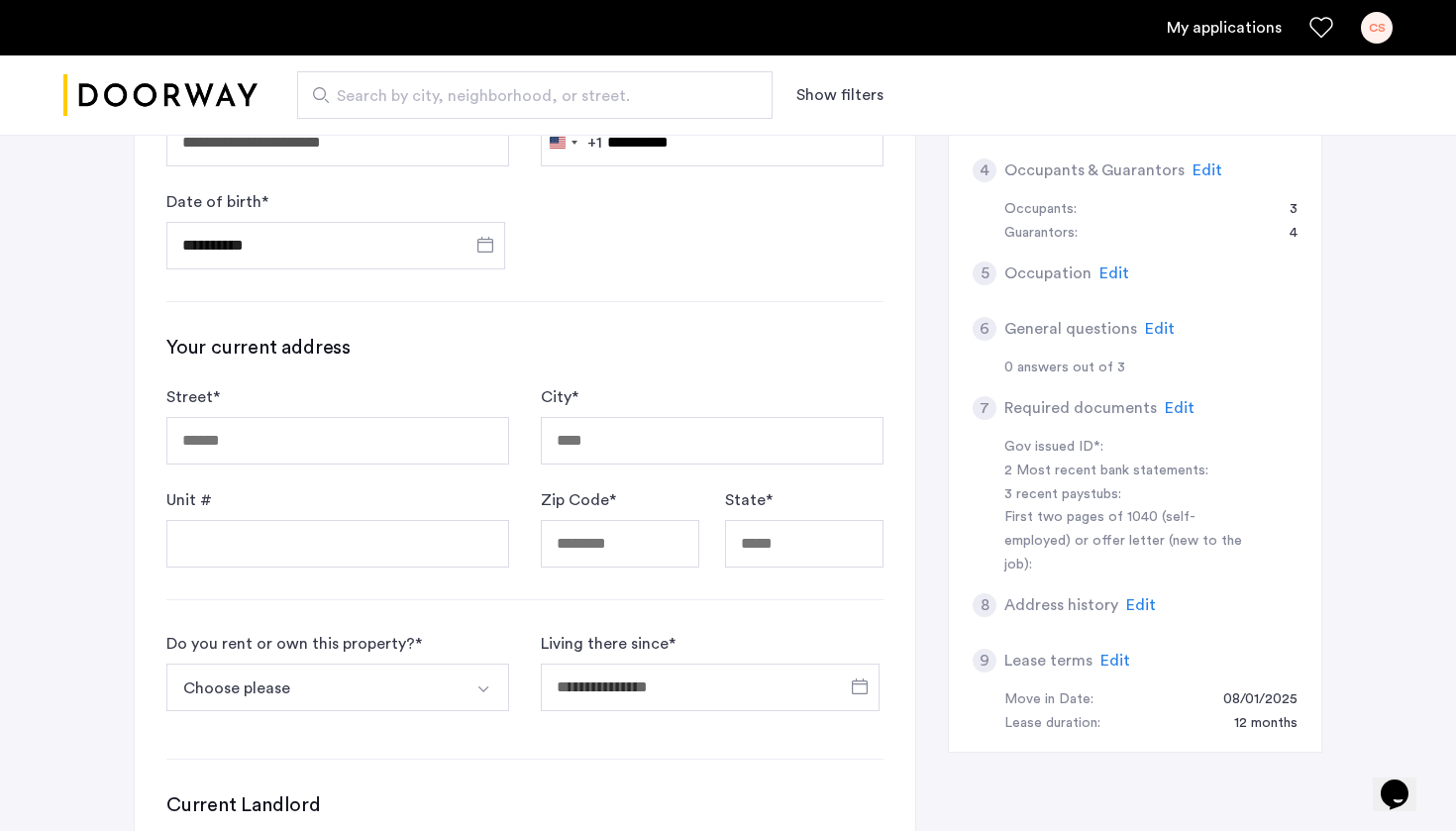 scroll, scrollTop: 603, scrollLeft: 0, axis: vertical 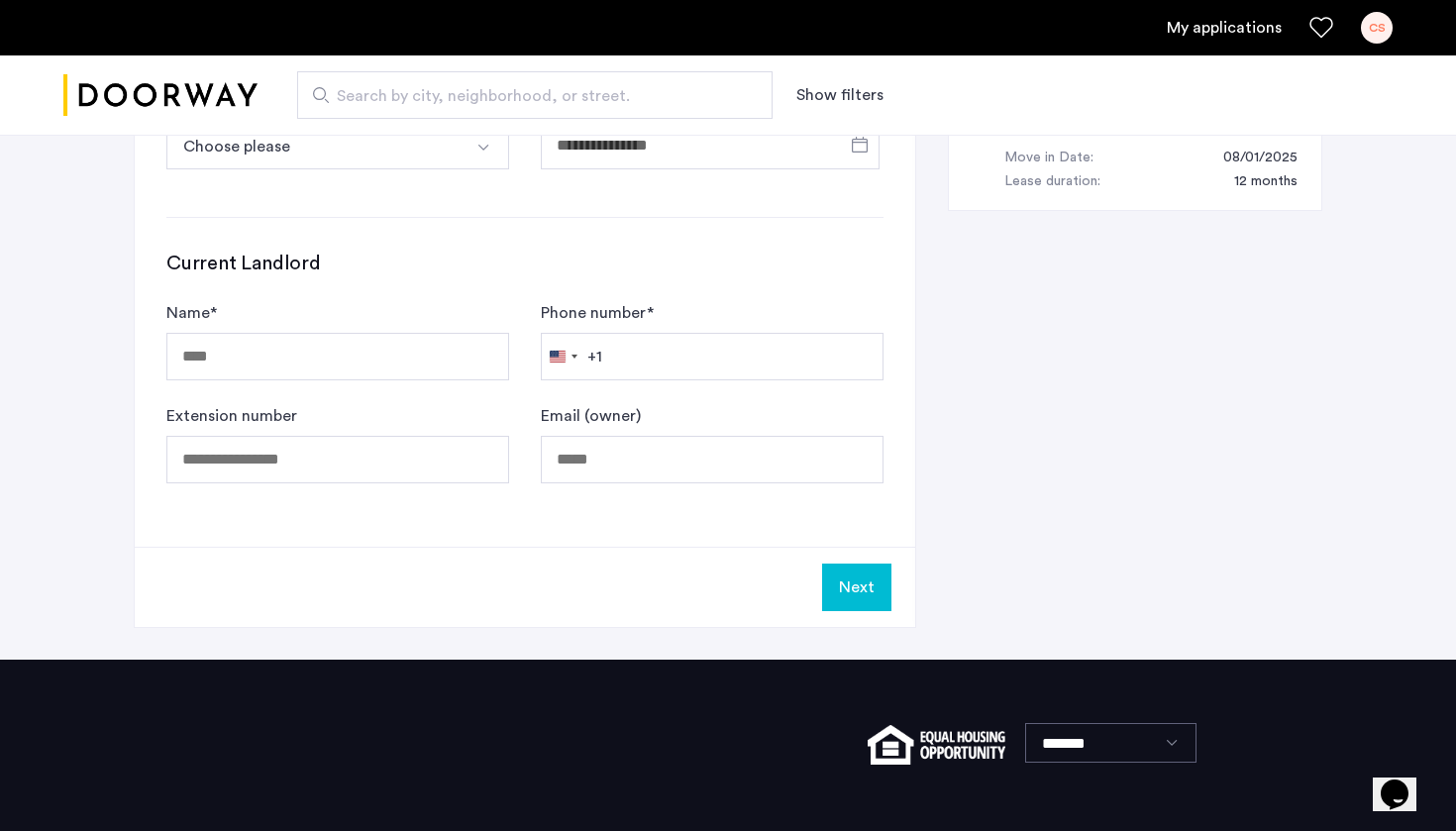 click on "Next" 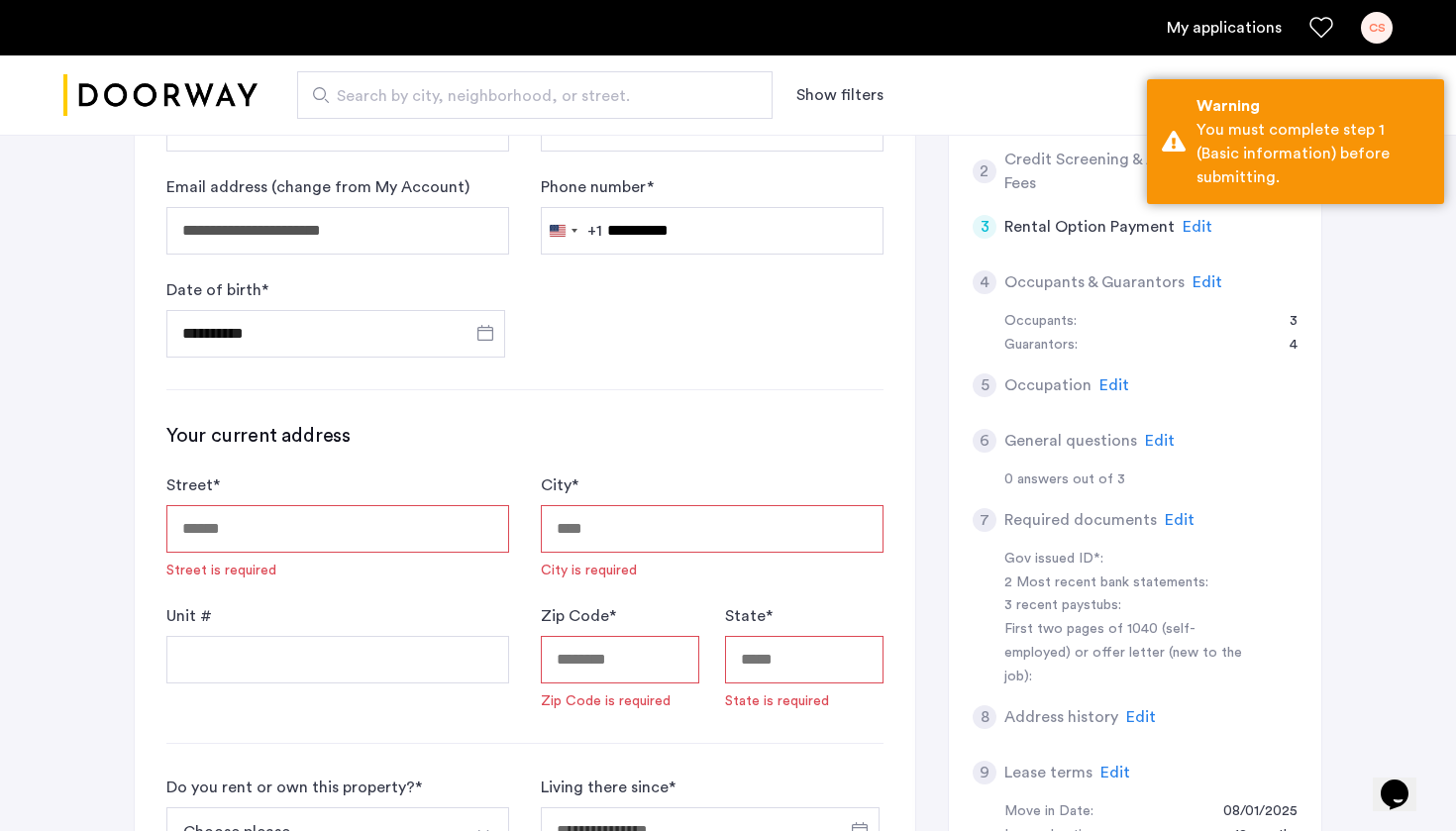 scroll, scrollTop: 459, scrollLeft: 0, axis: vertical 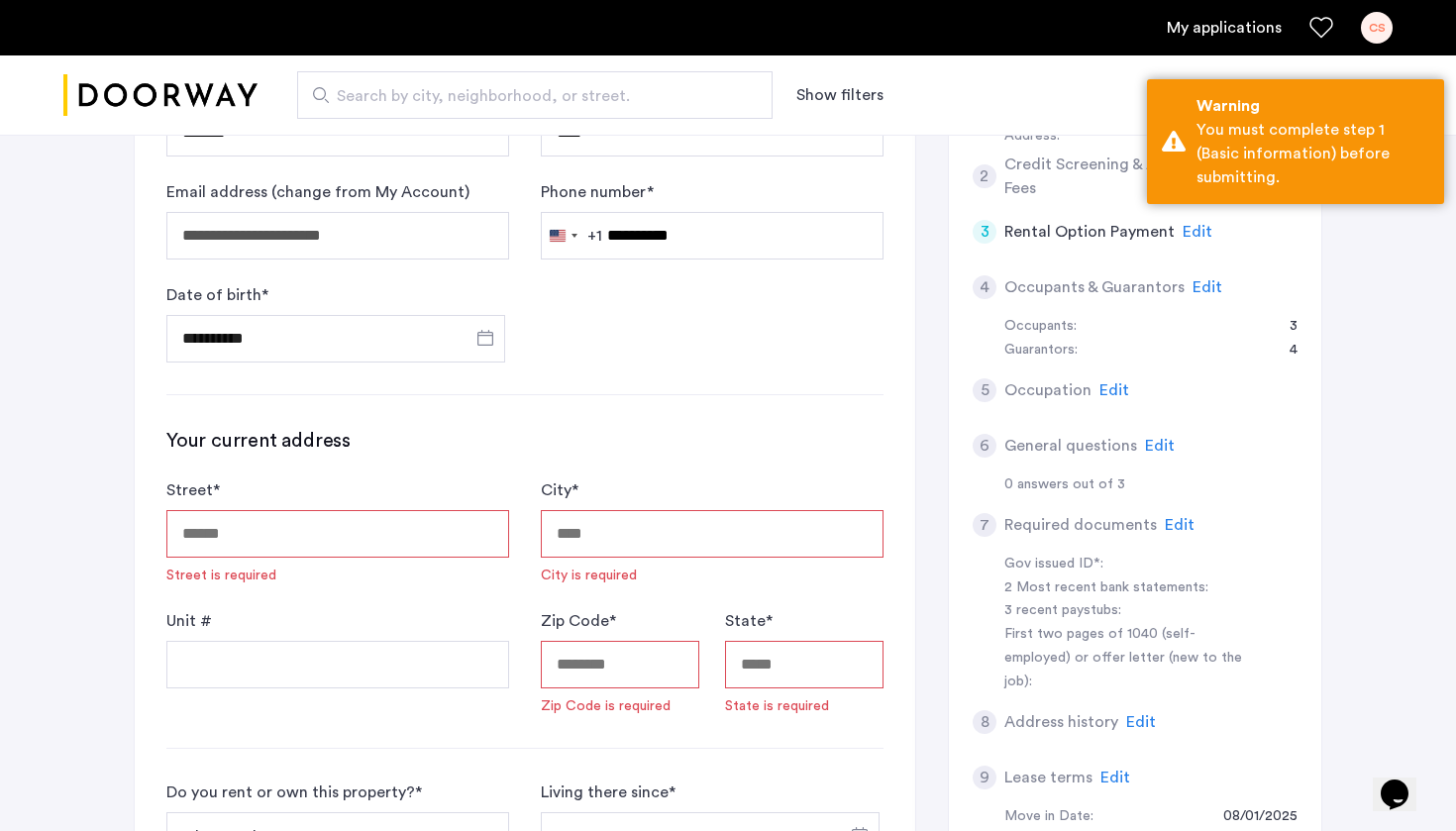 click on "**********" 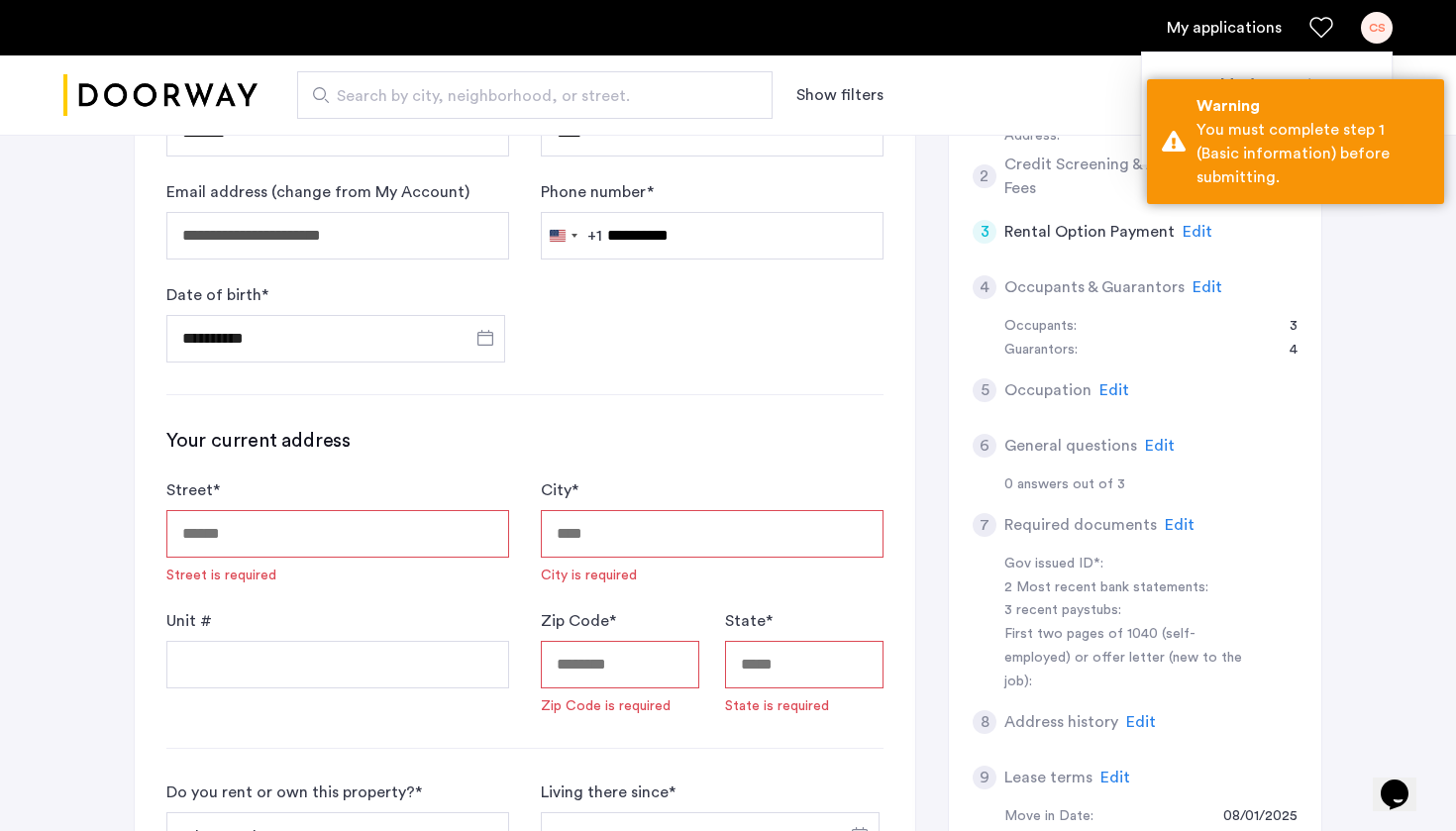 click at bounding box center [728, 415] 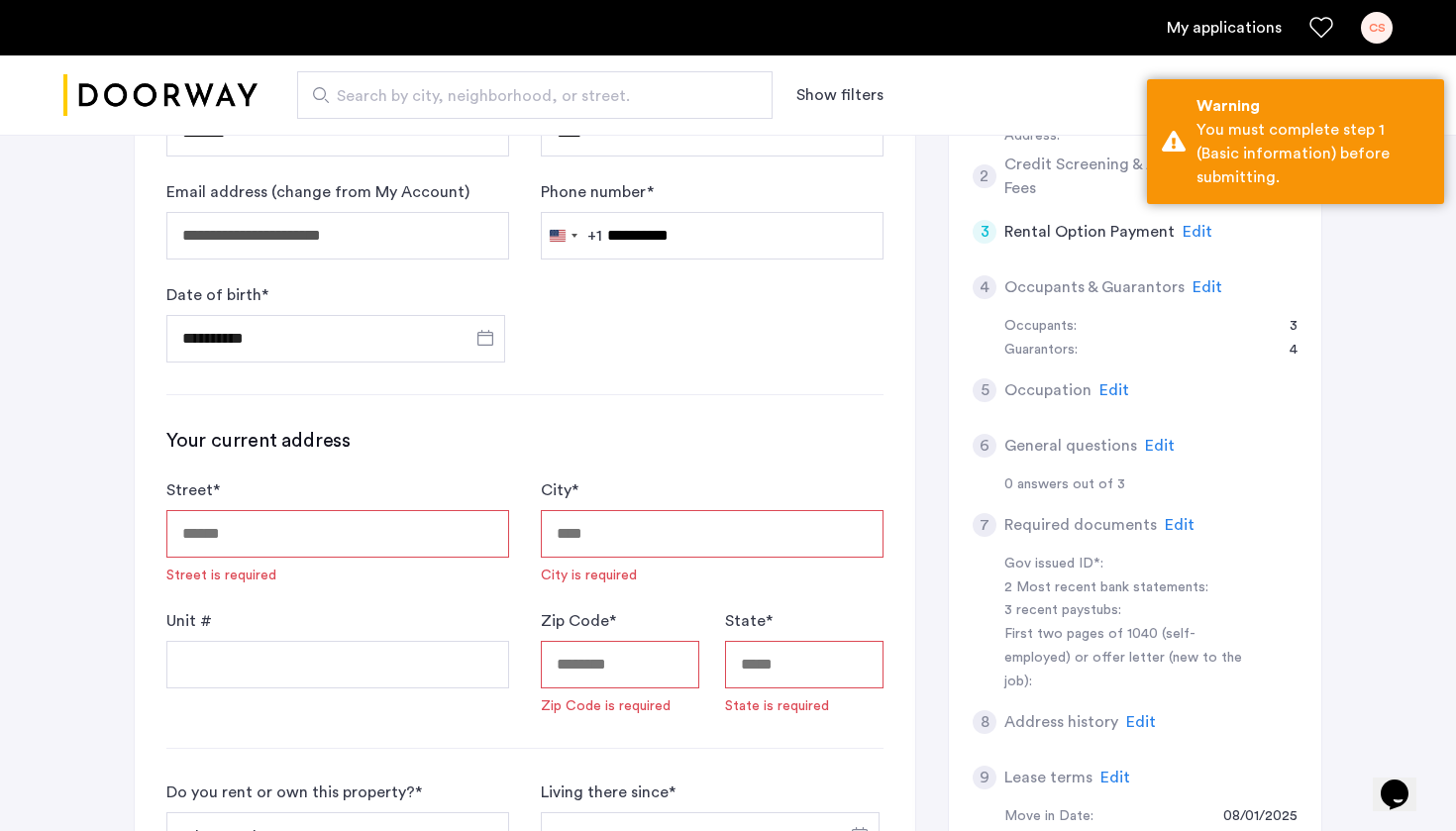 click on "CS" at bounding box center [1377, 28] 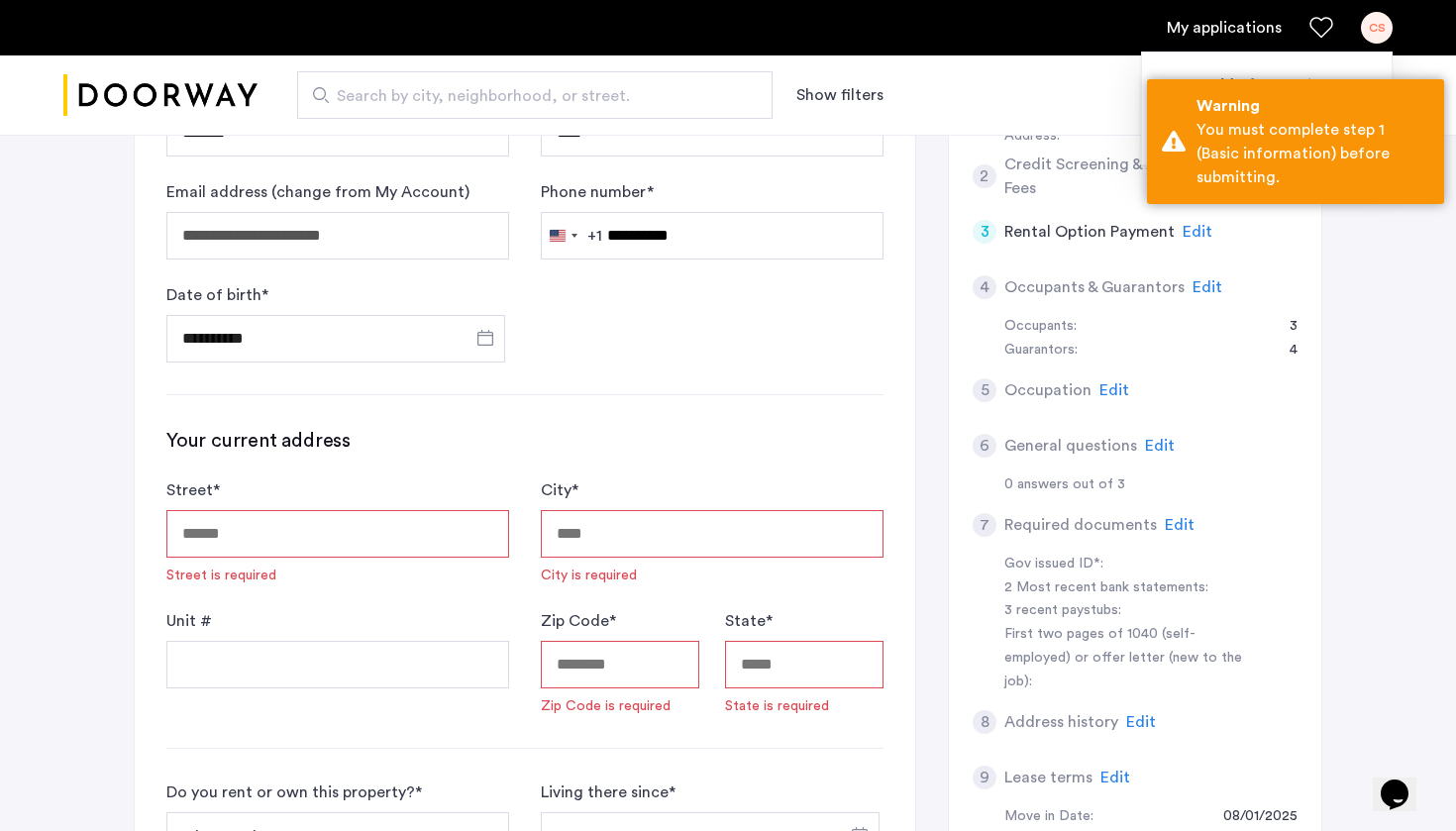 click at bounding box center [728, 415] 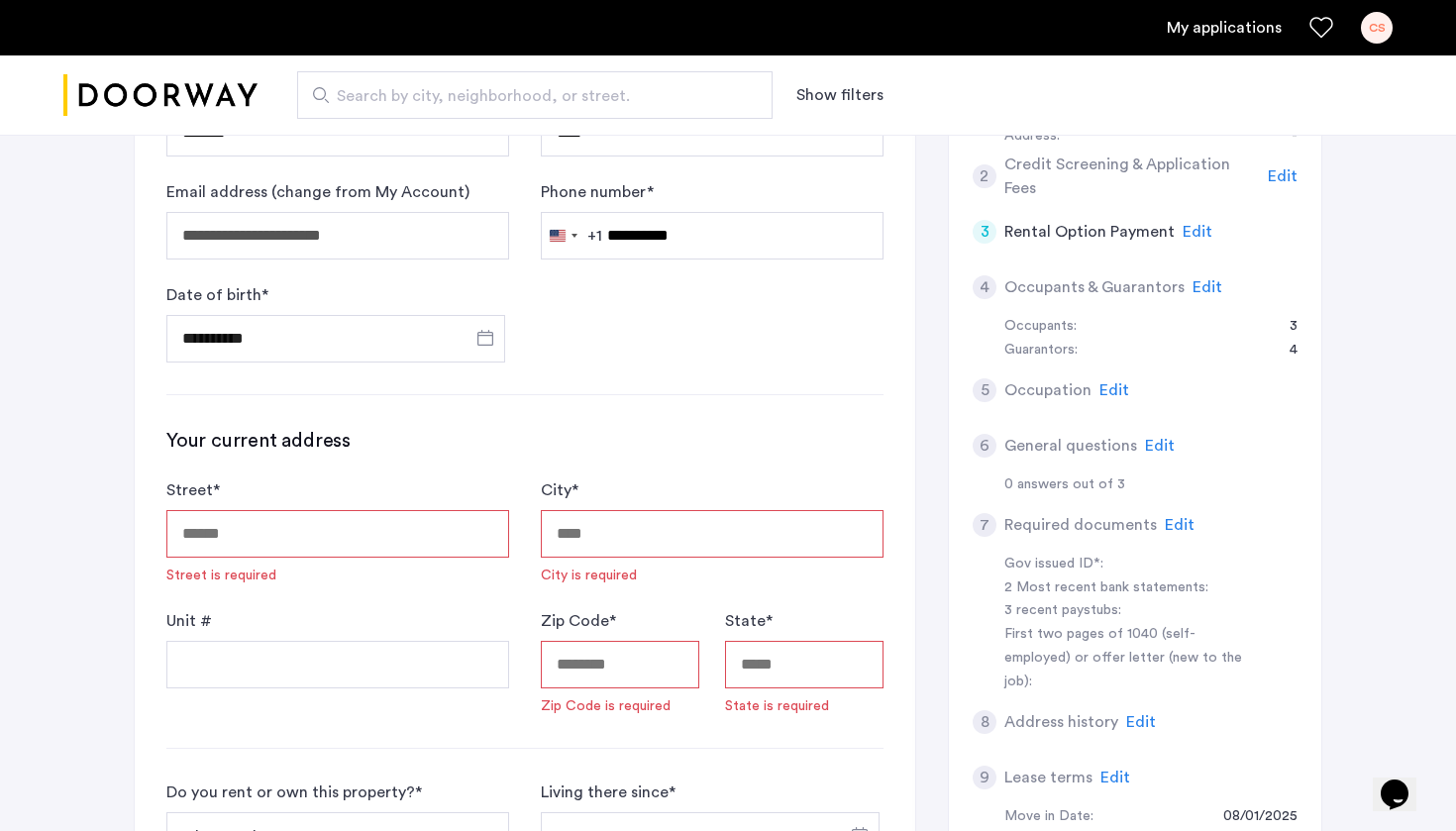 click on "**********" 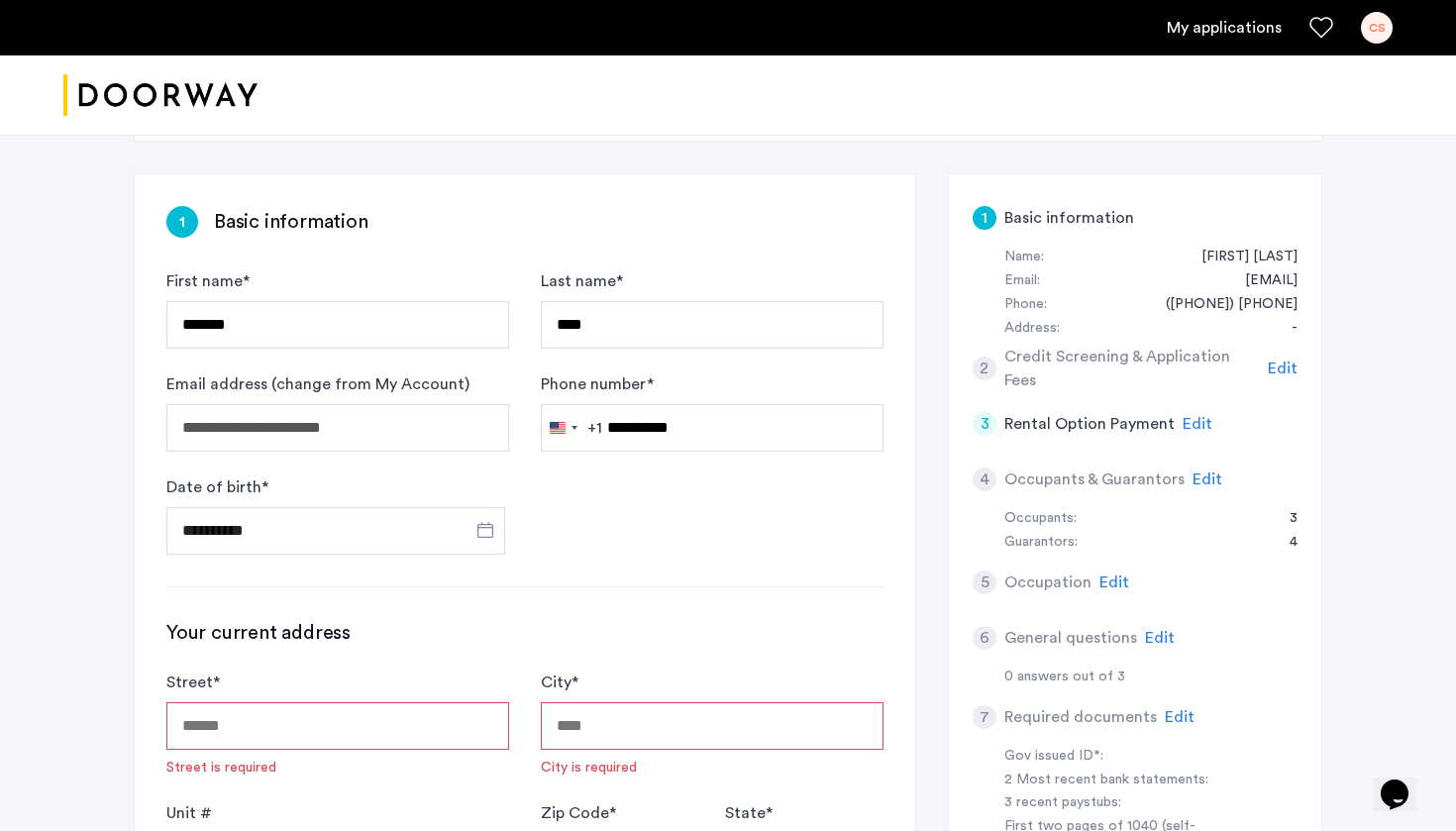scroll, scrollTop: 160, scrollLeft: 0, axis: vertical 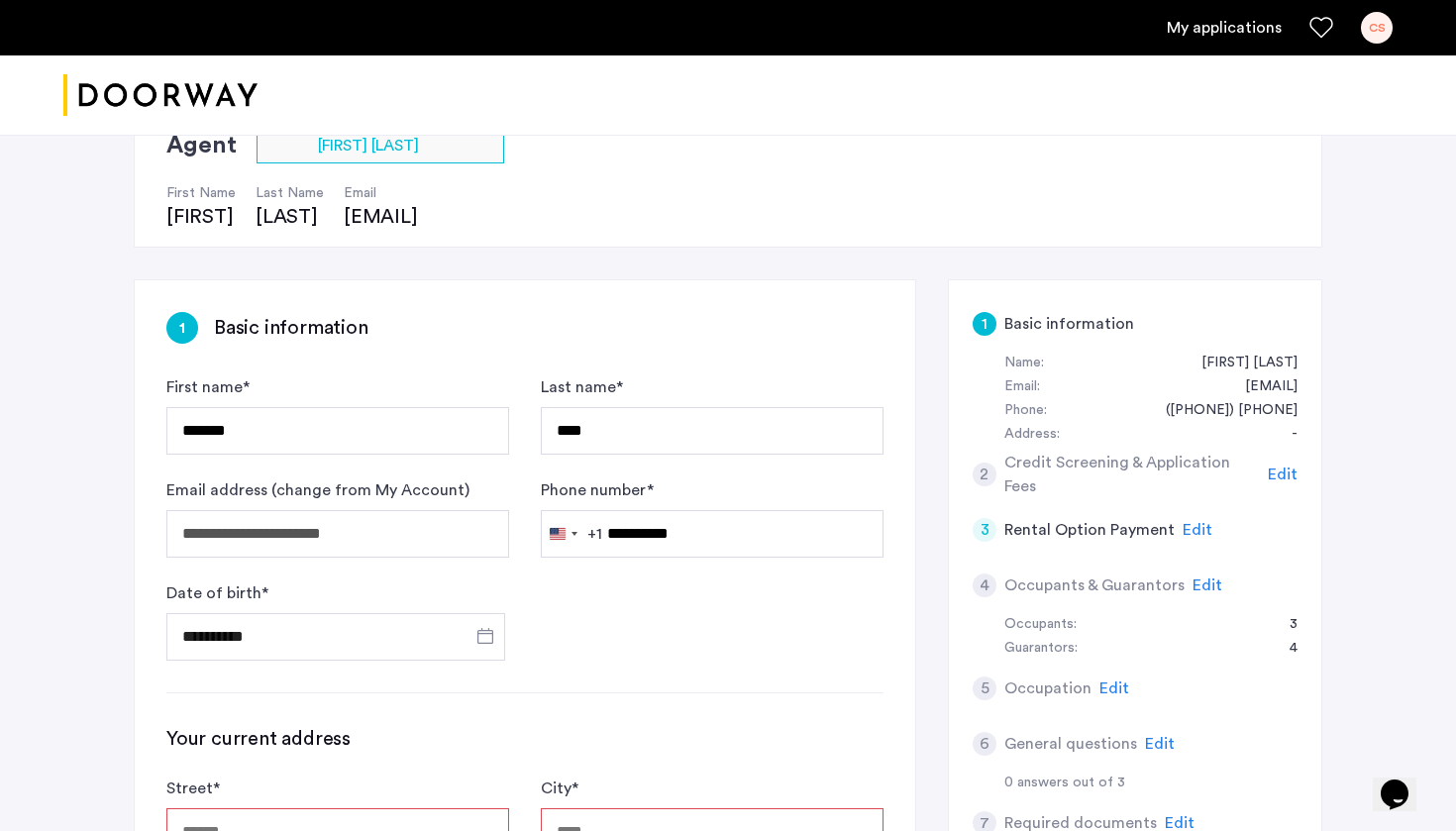 click on "CS" at bounding box center (1377, 28) 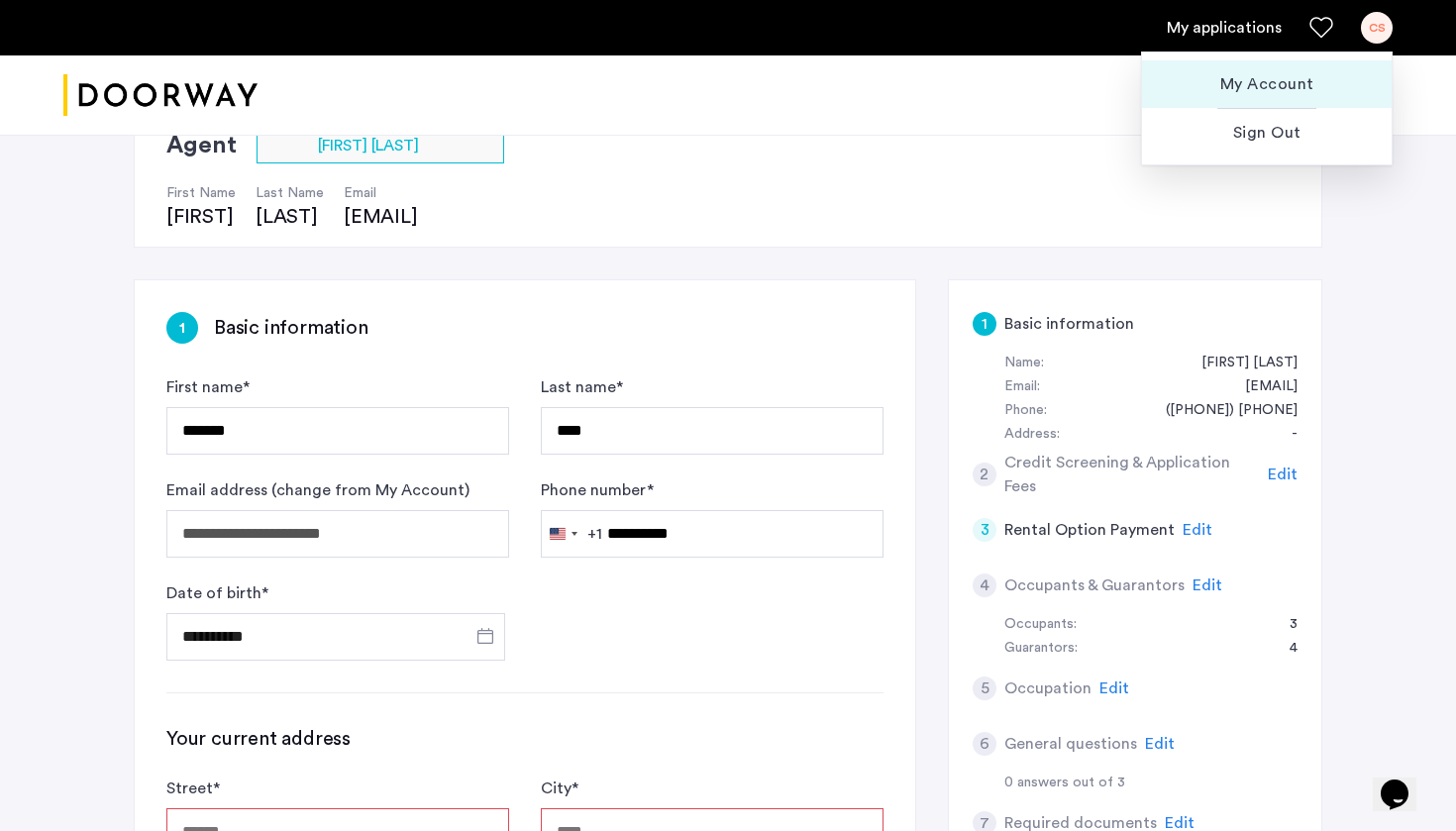 click on "My Account" at bounding box center (1267, 84) 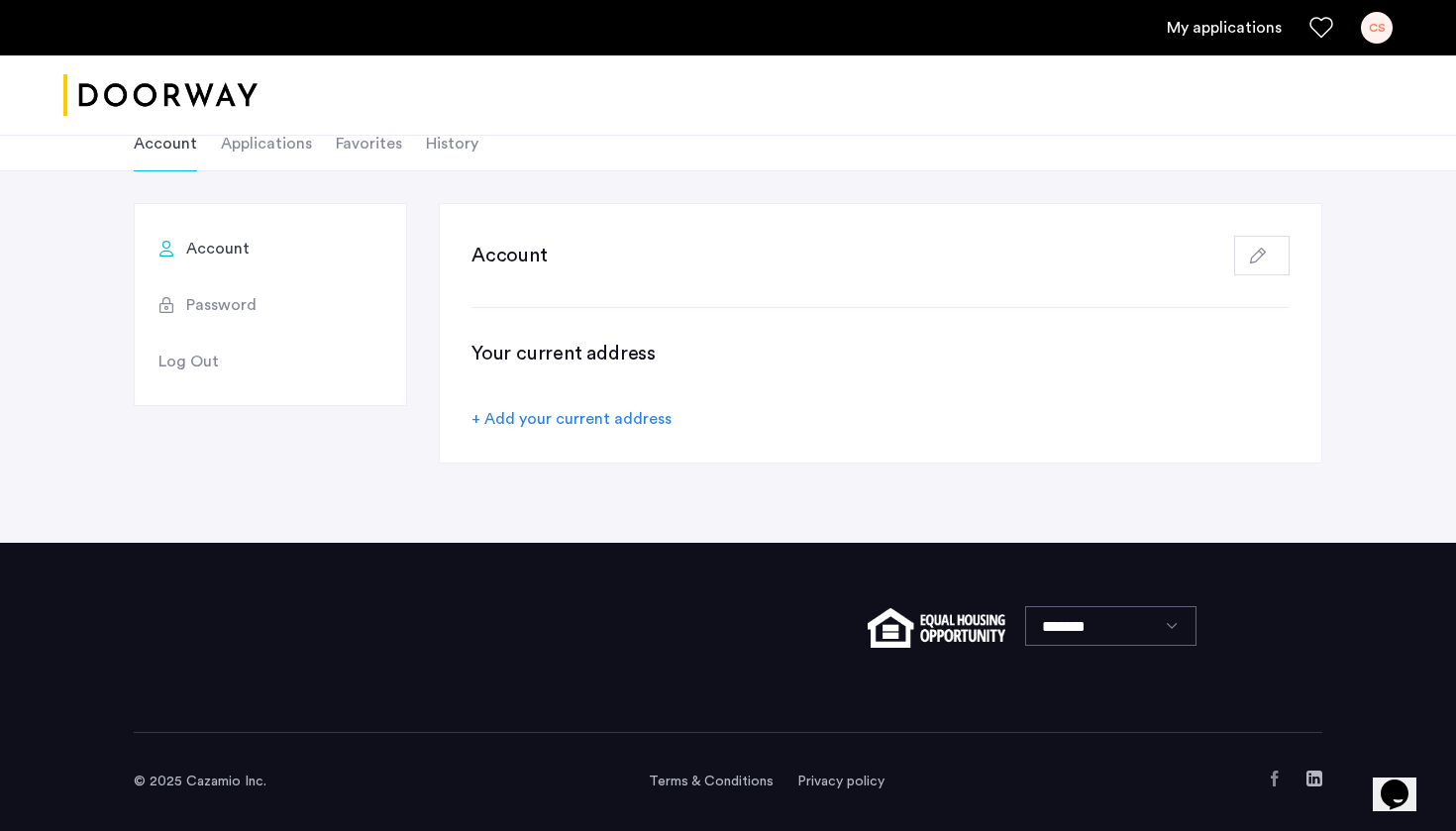 scroll, scrollTop: 0, scrollLeft: 0, axis: both 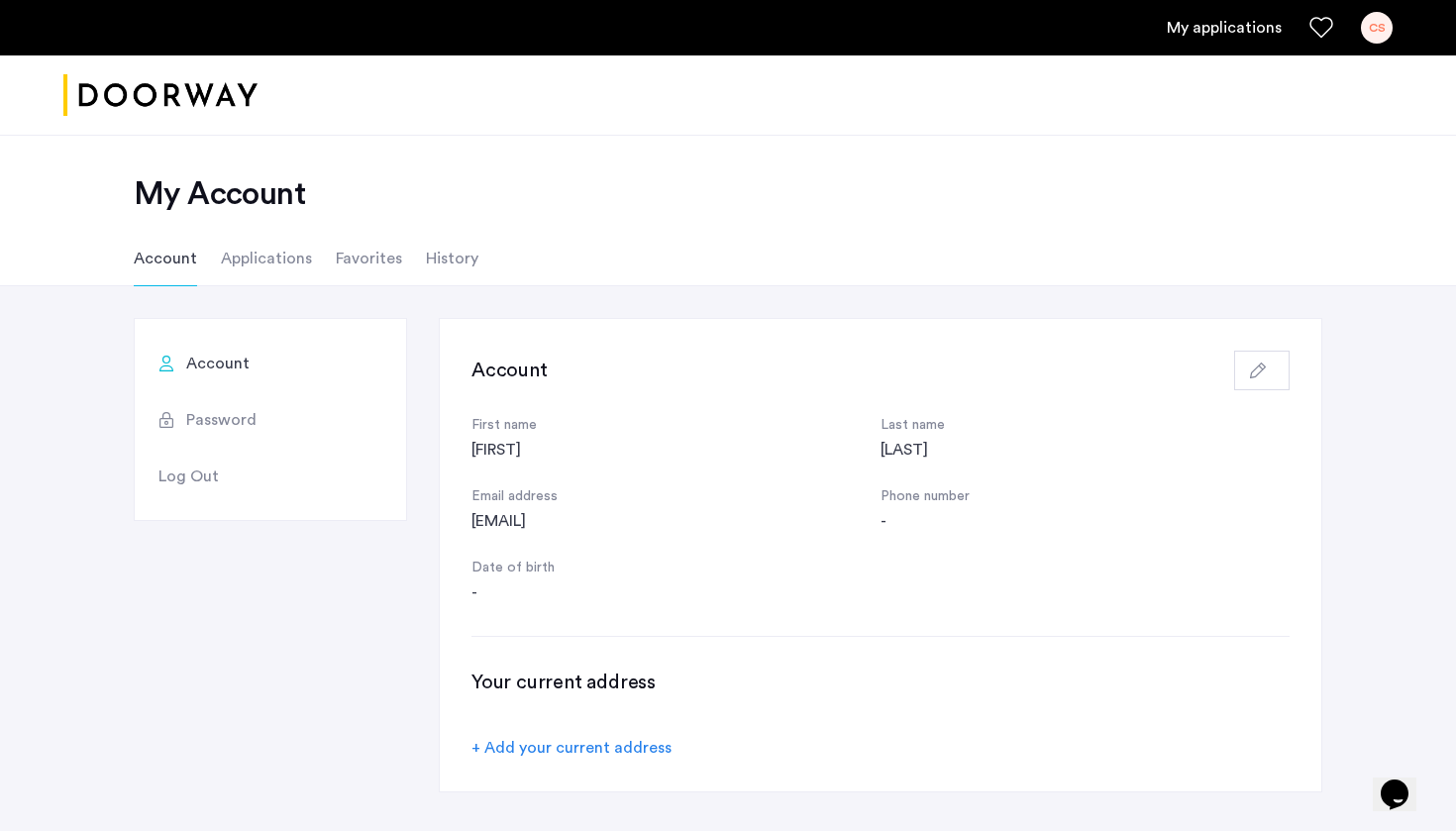 click on "Password" 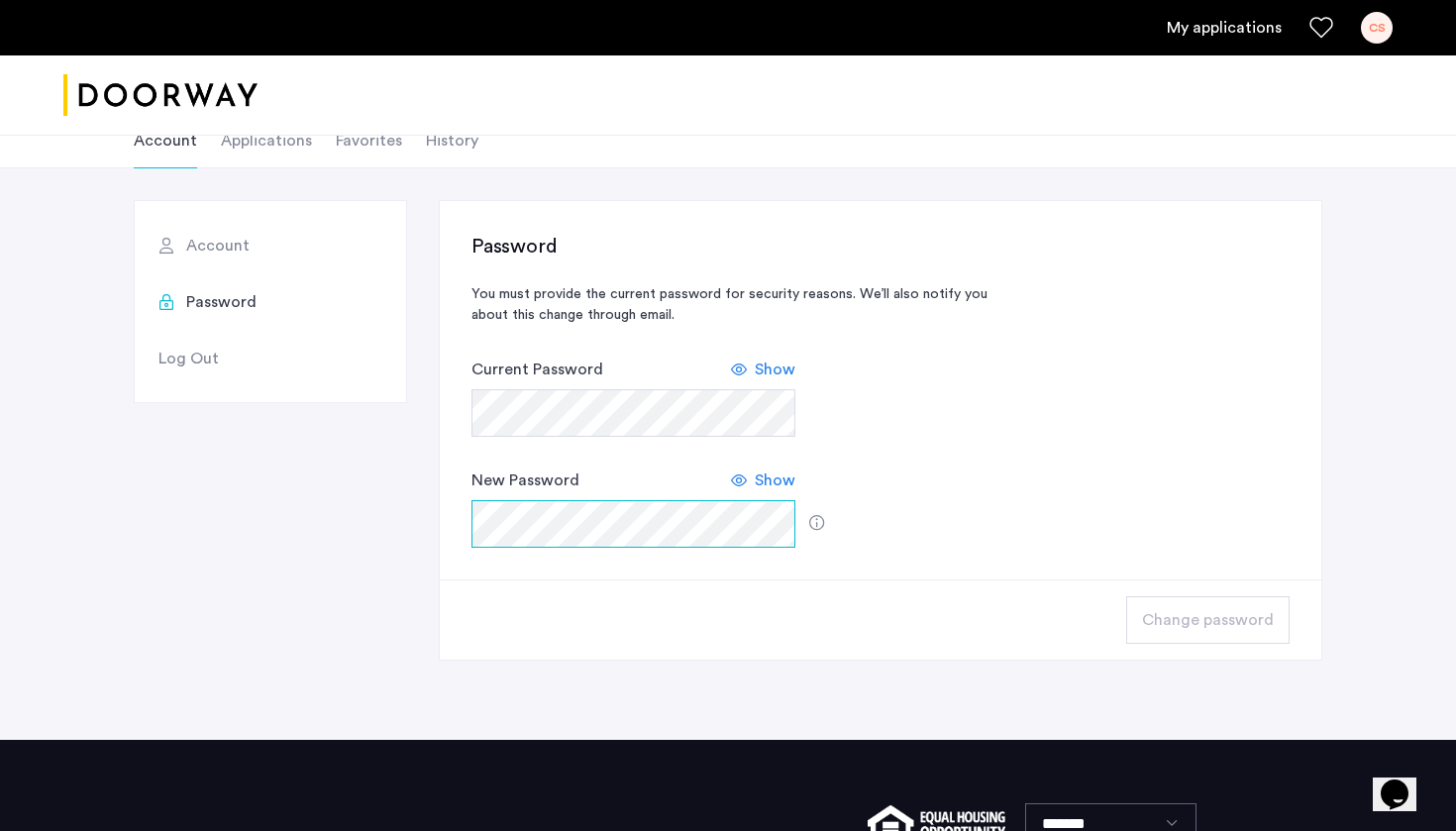 scroll, scrollTop: 117, scrollLeft: 0, axis: vertical 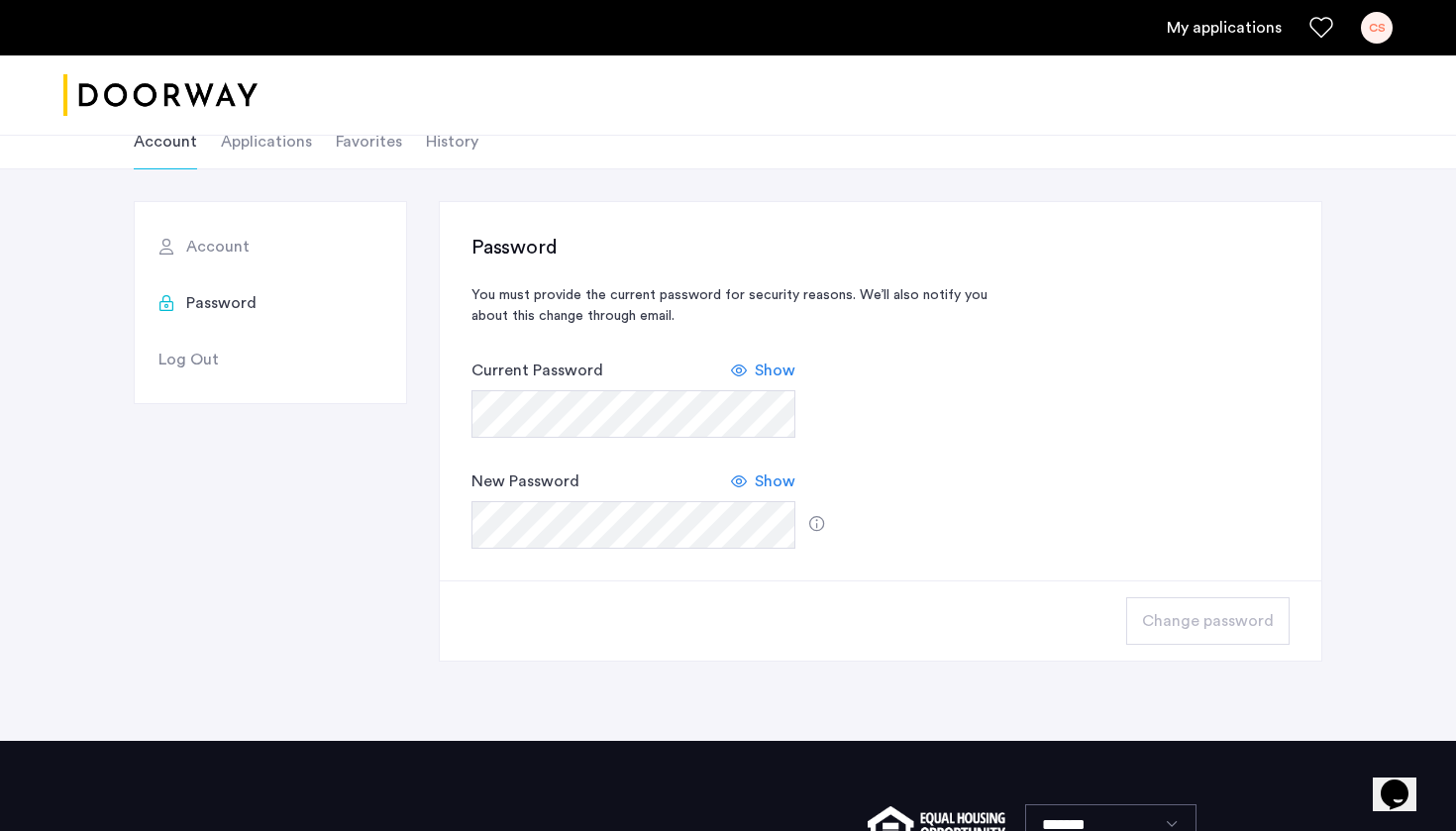 click 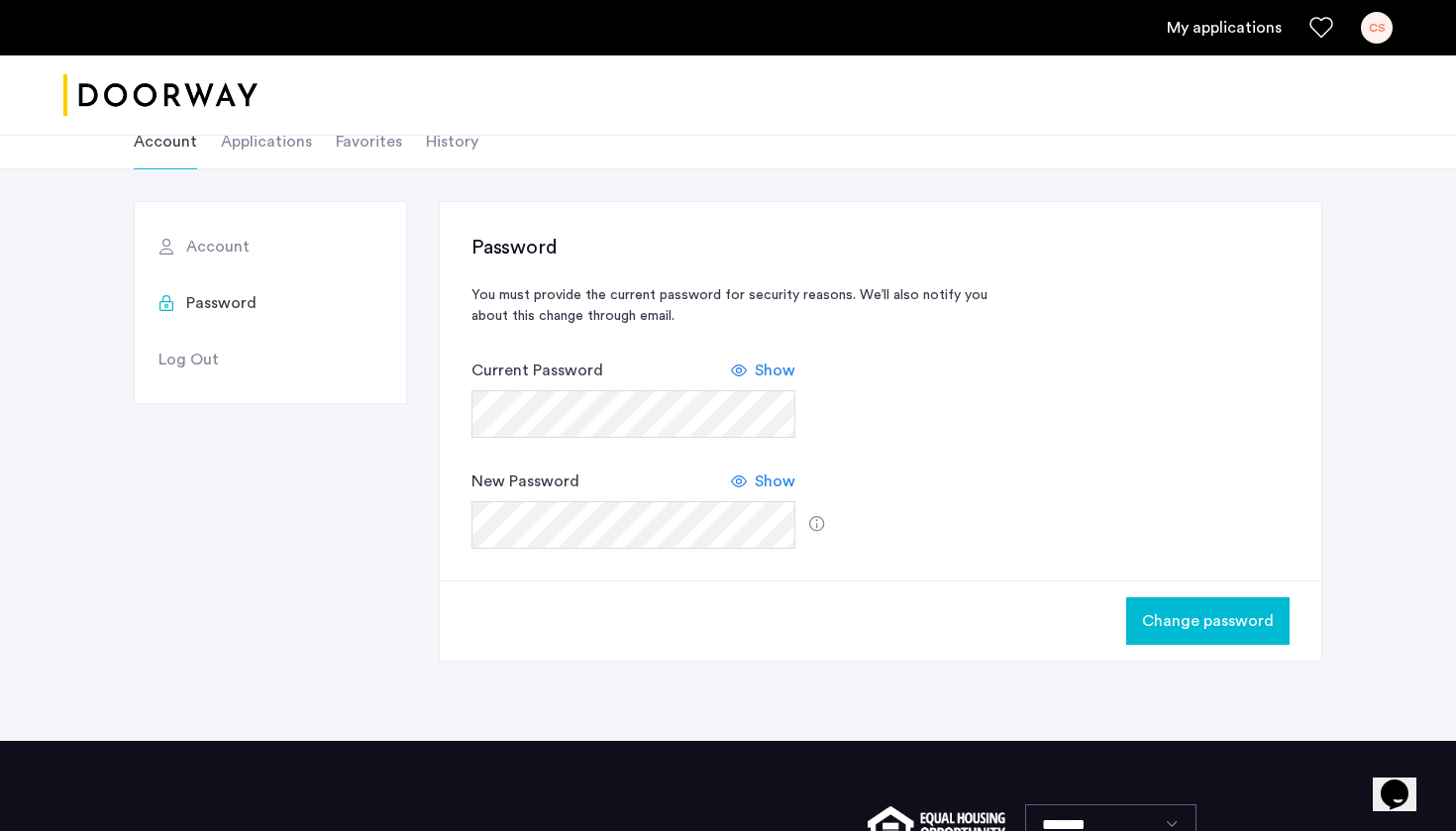 click 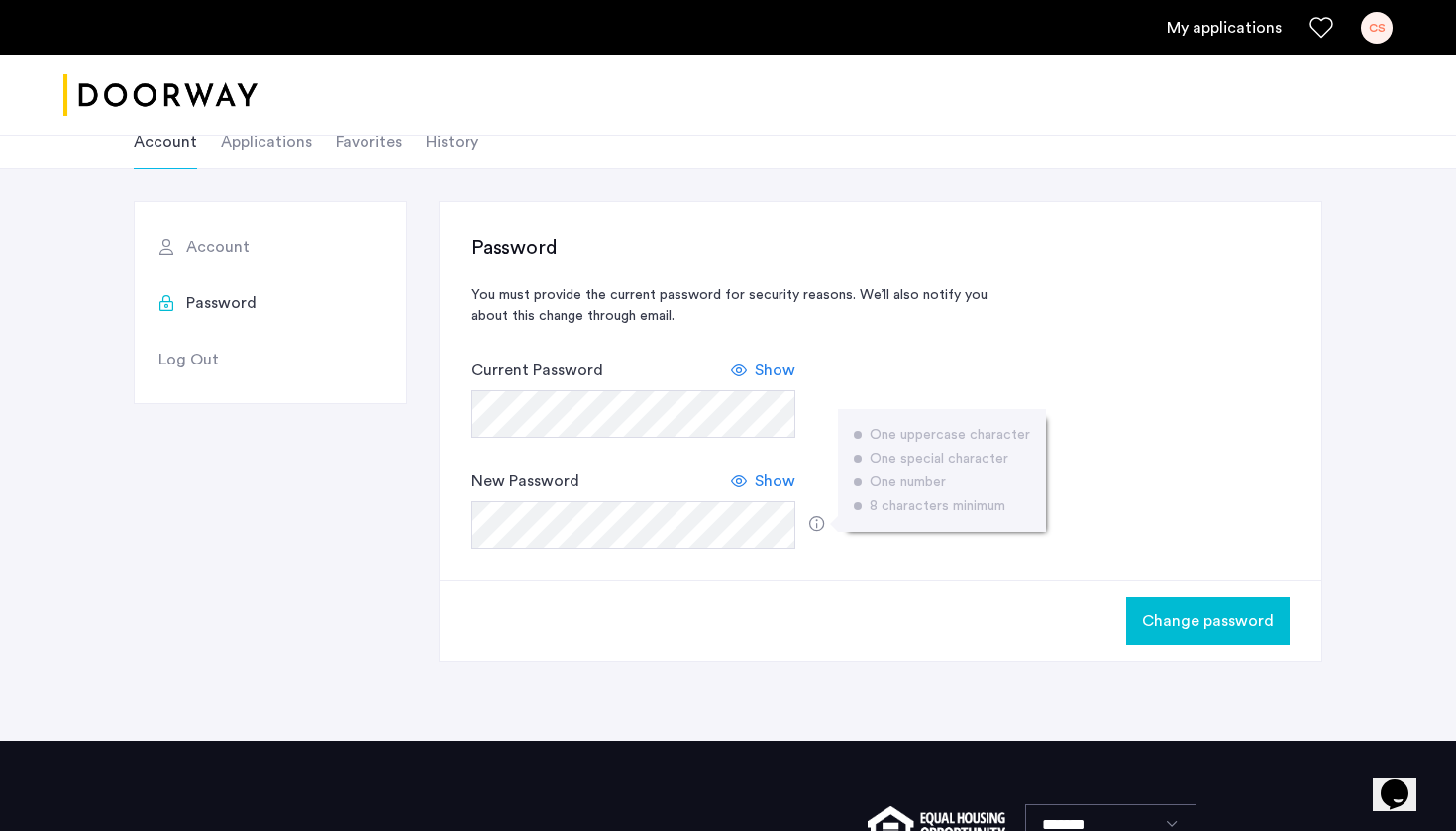 click on "Change password" 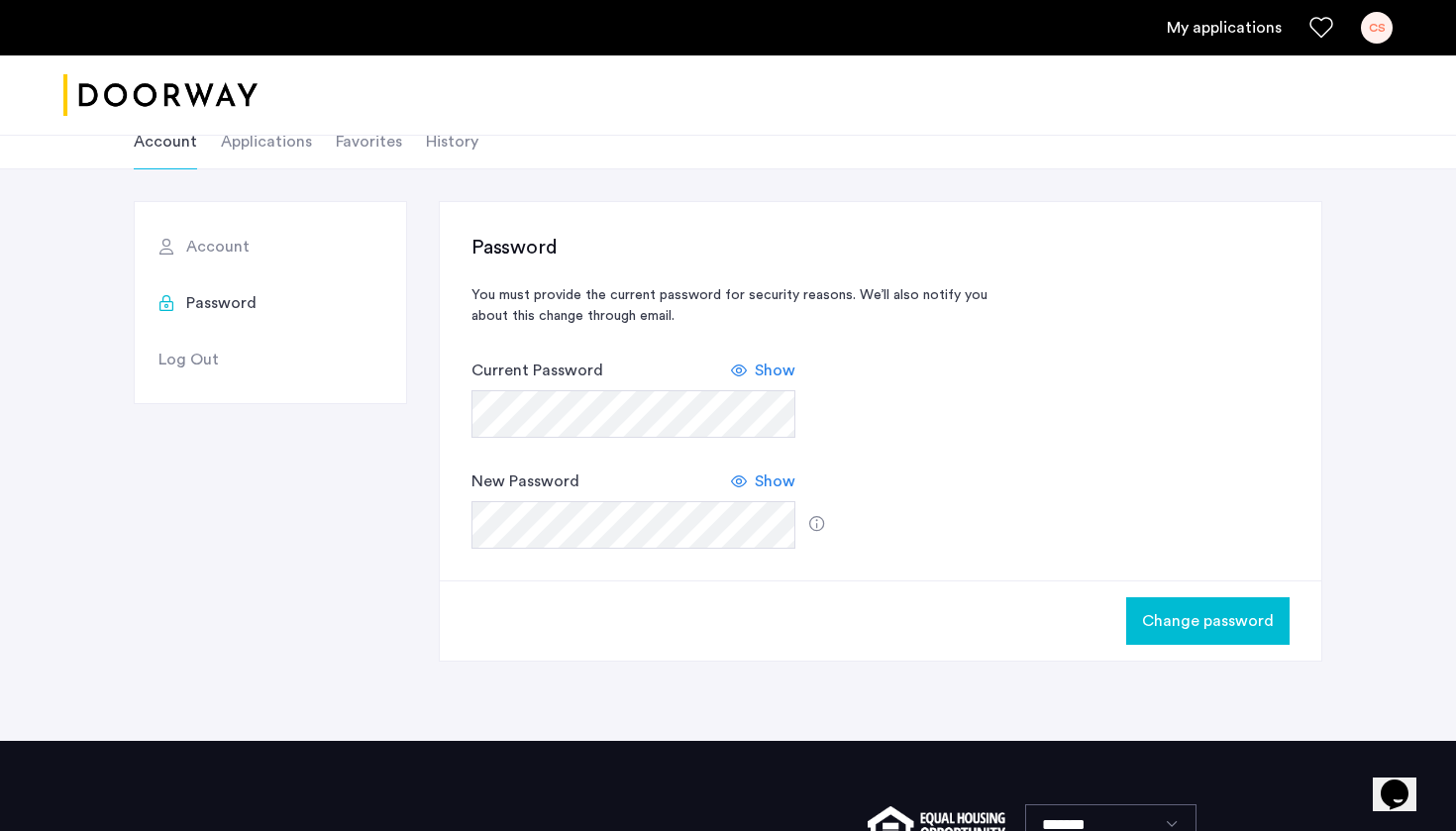 click on "Change password" 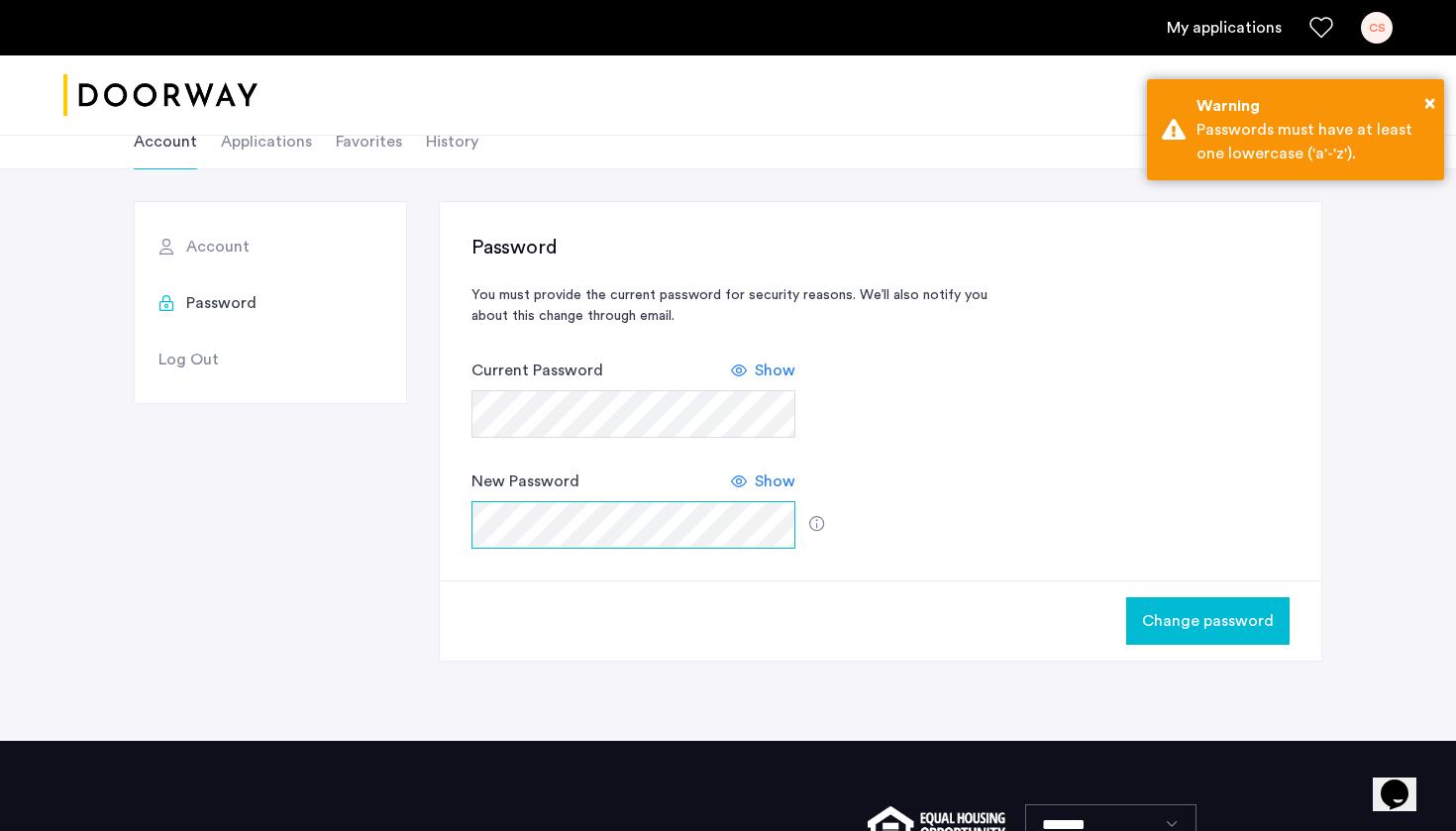 click on "Account Password Log Out Password You must provide the current password for security reasons. We’ll also notify you about this change through email. Current Password Show New Password Show Change password" 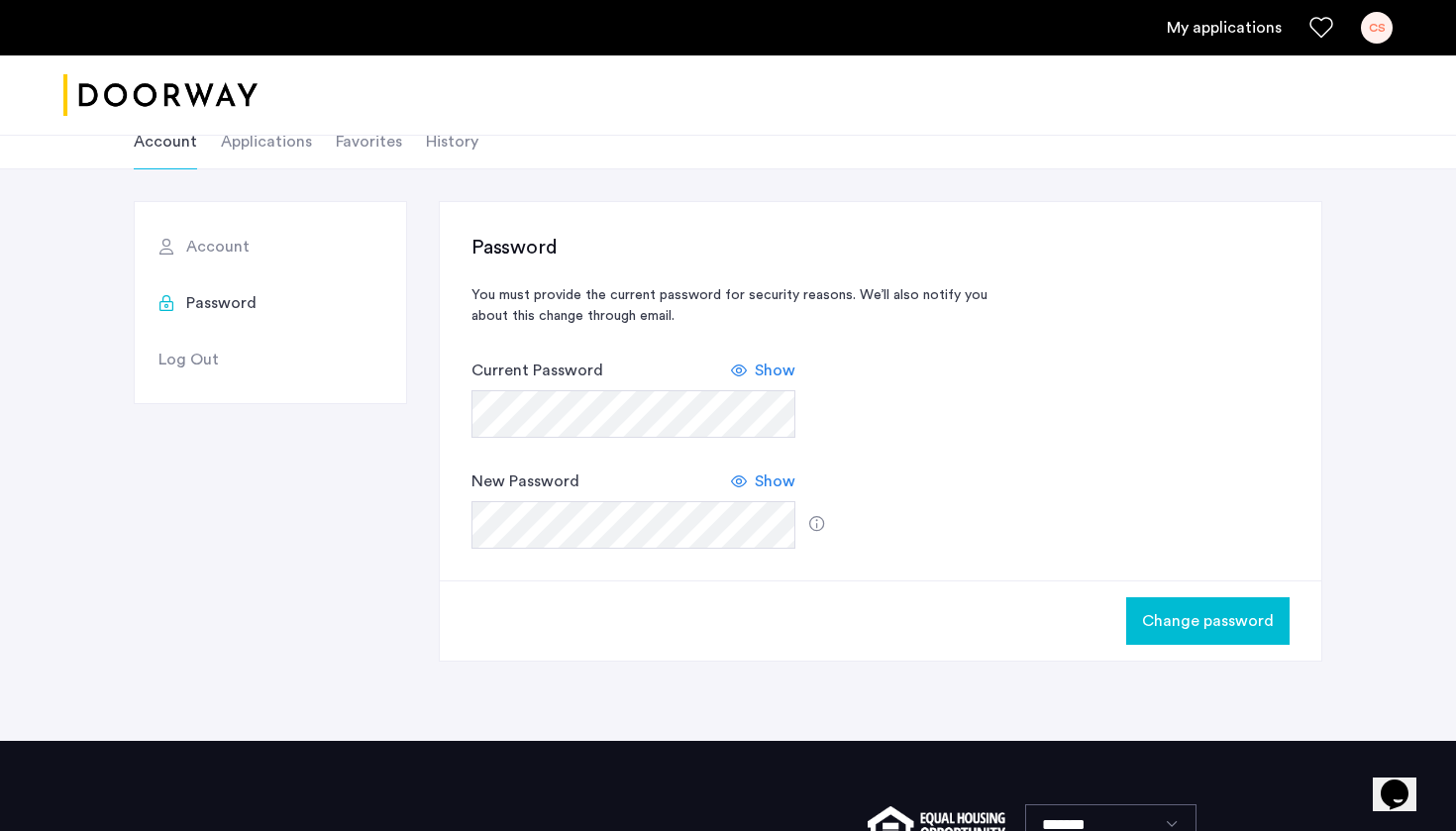 click on "Change password" 